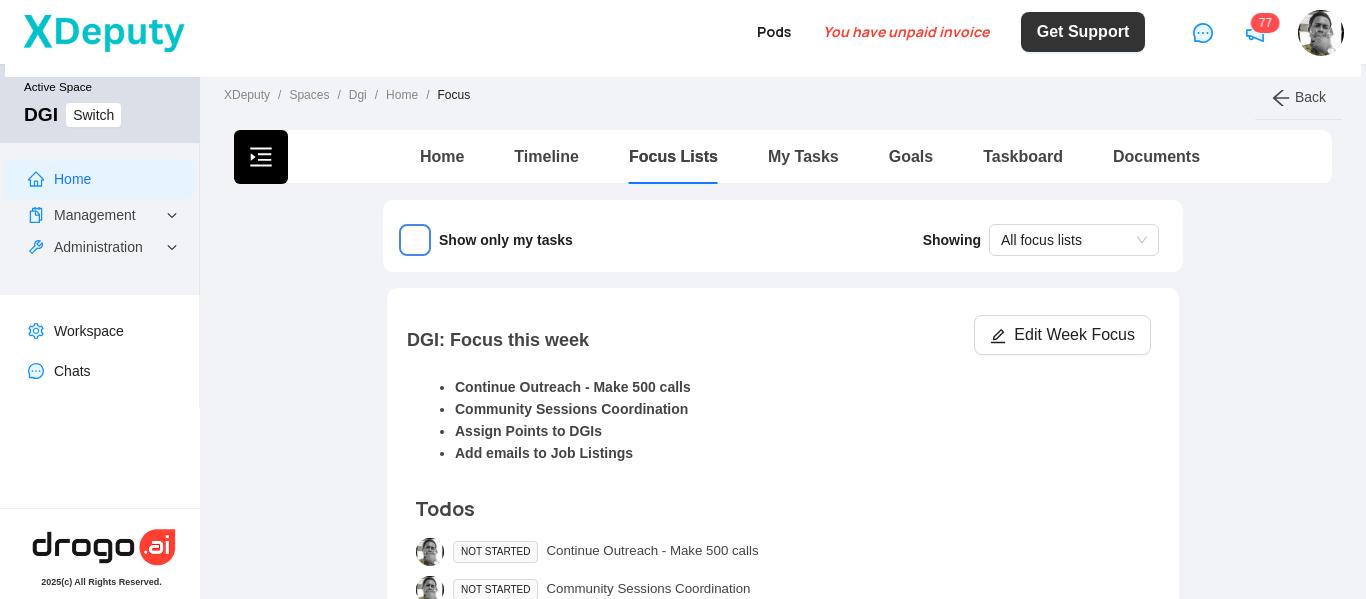 type 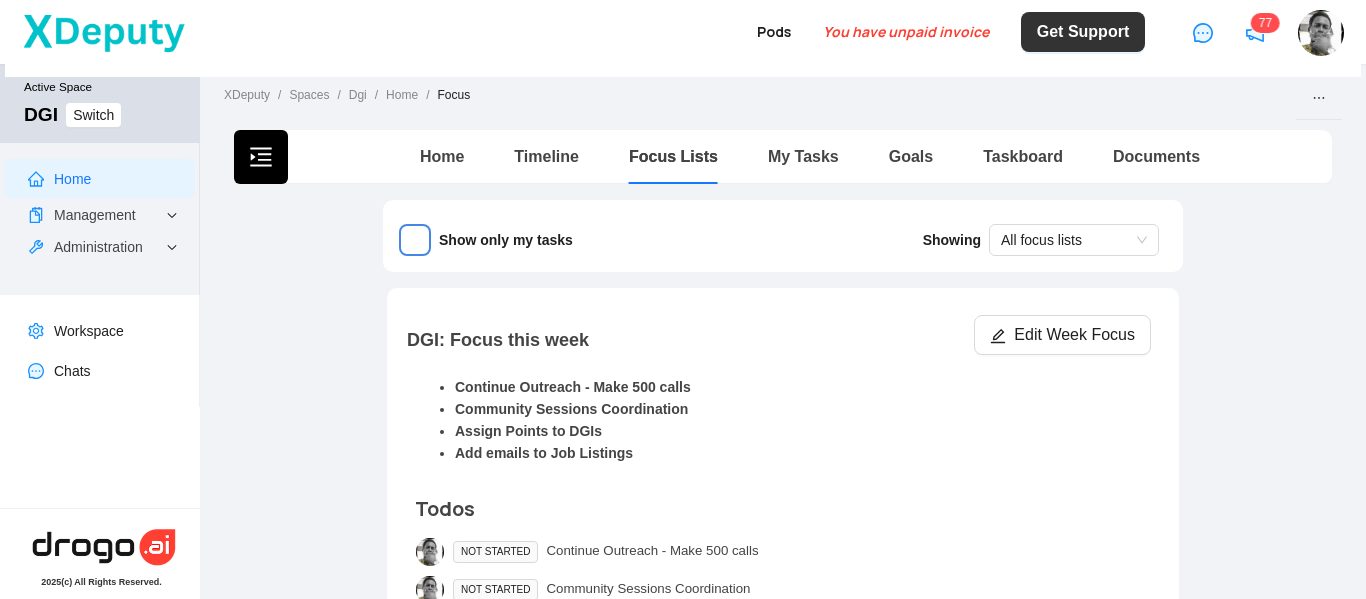 scroll, scrollTop: 4, scrollLeft: 0, axis: vertical 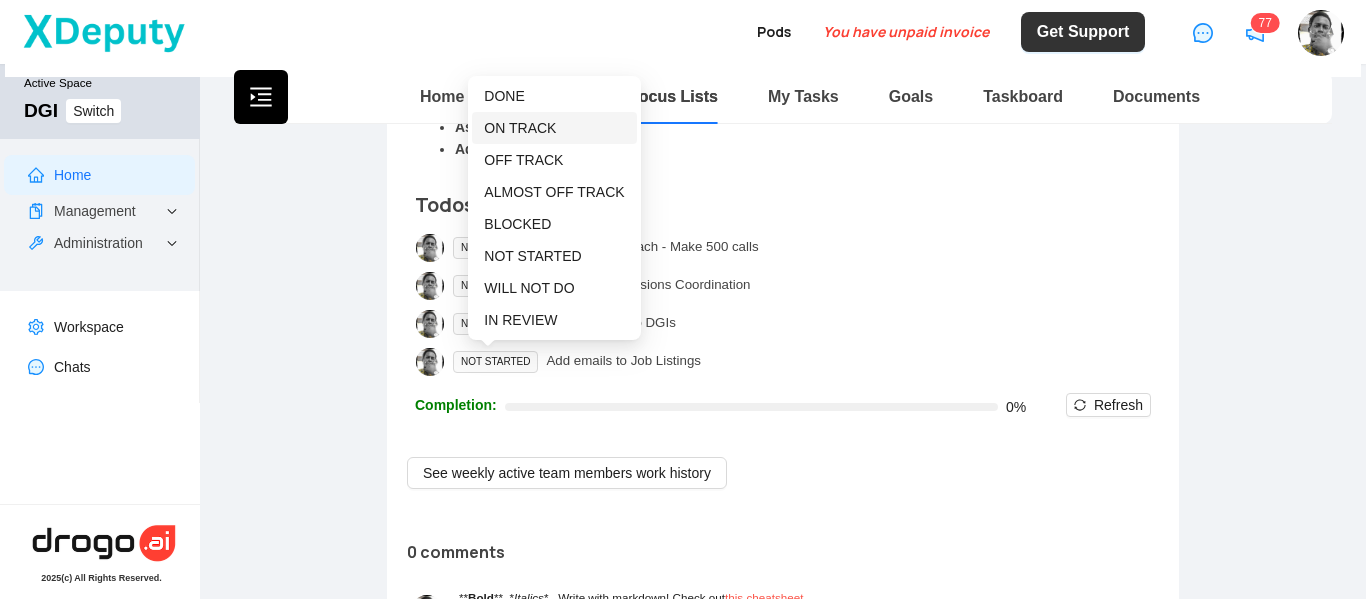 click on "ON TRACK" at bounding box center [520, 128] 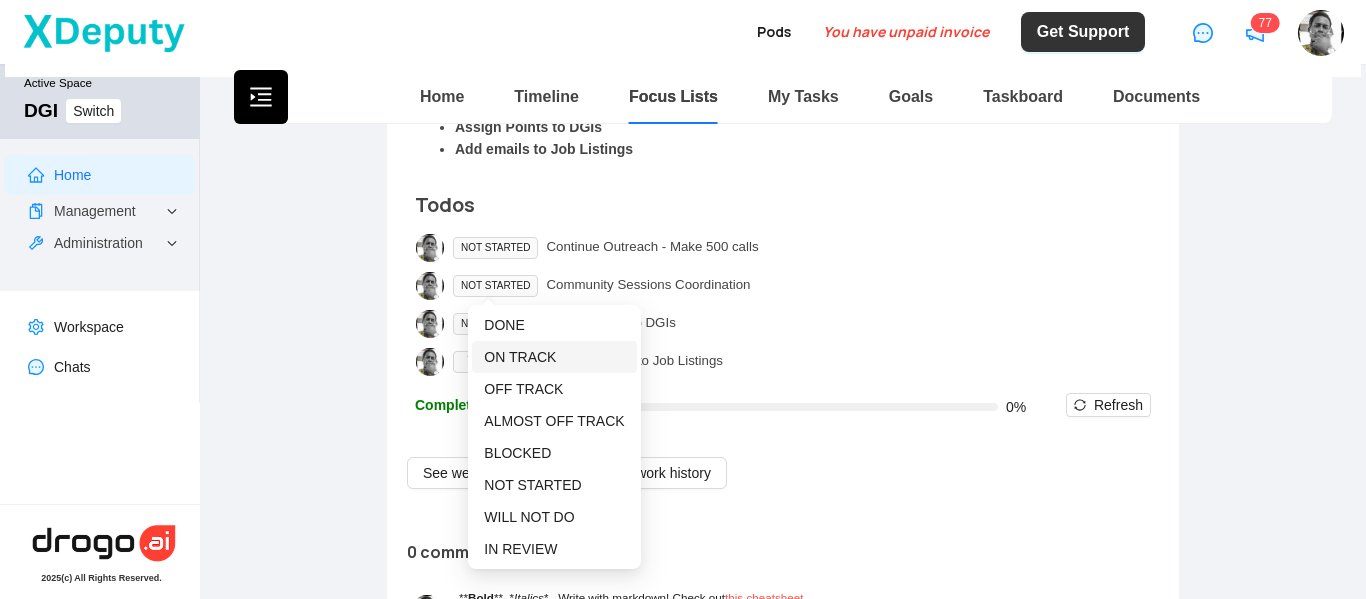 click on "ON TRACK" at bounding box center (520, 357) 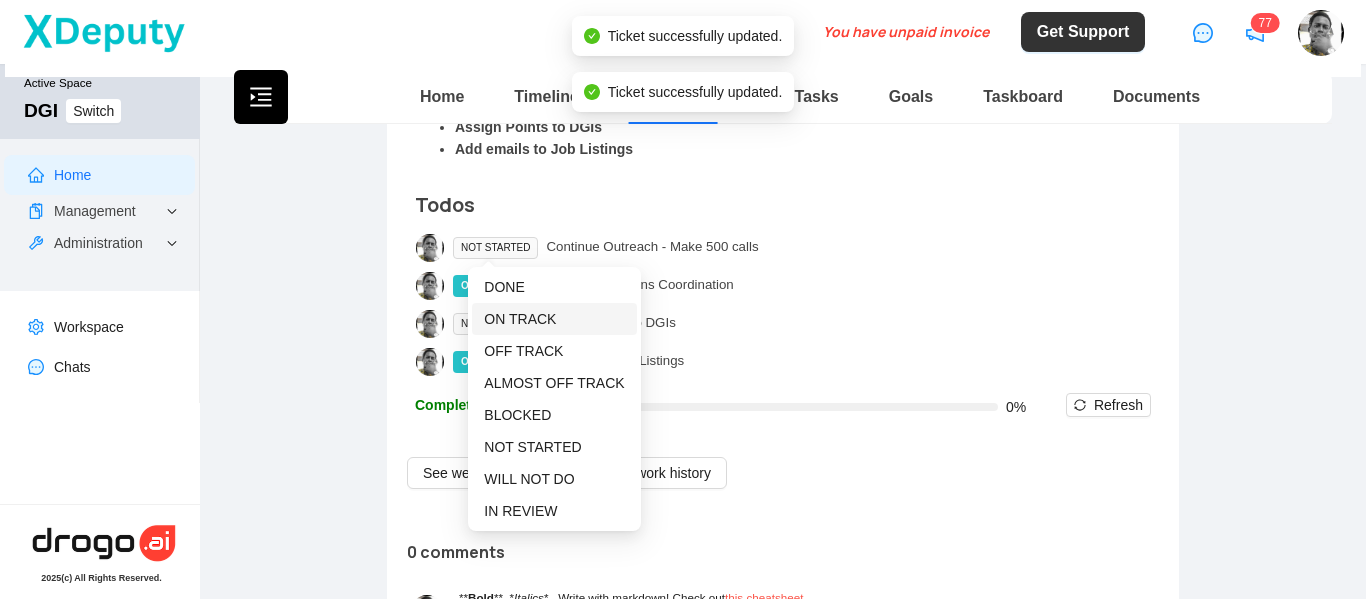 click on "ON TRACK" at bounding box center [520, 319] 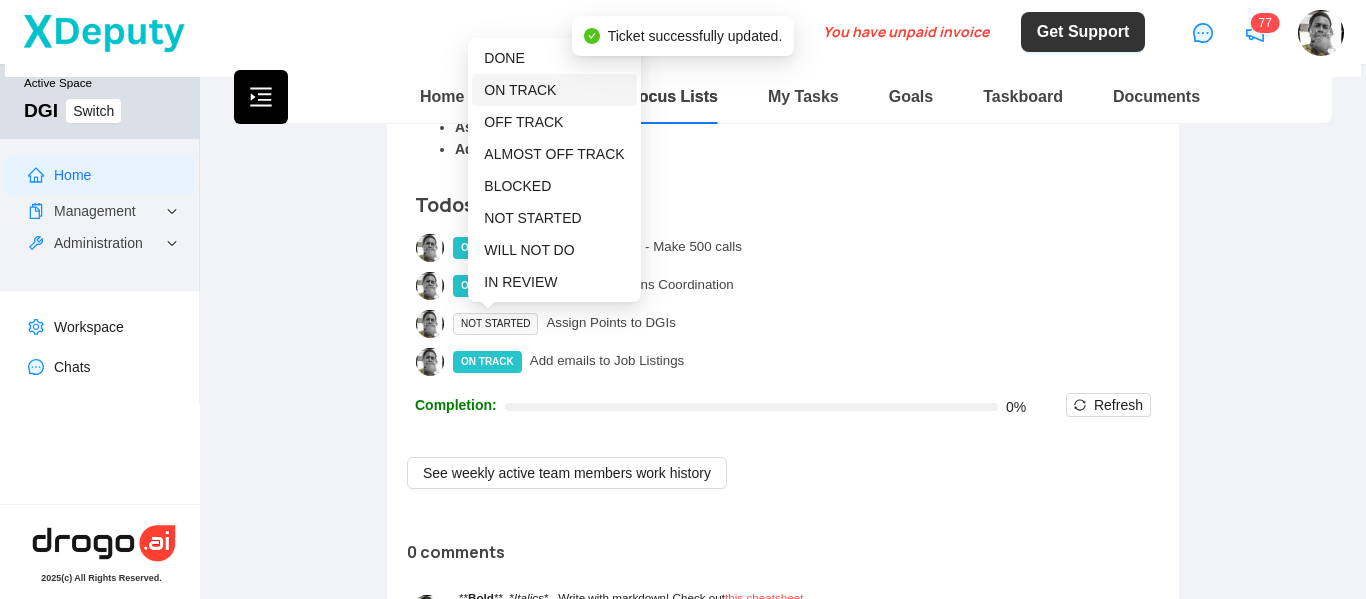 click on "ON TRACK" at bounding box center [520, 90] 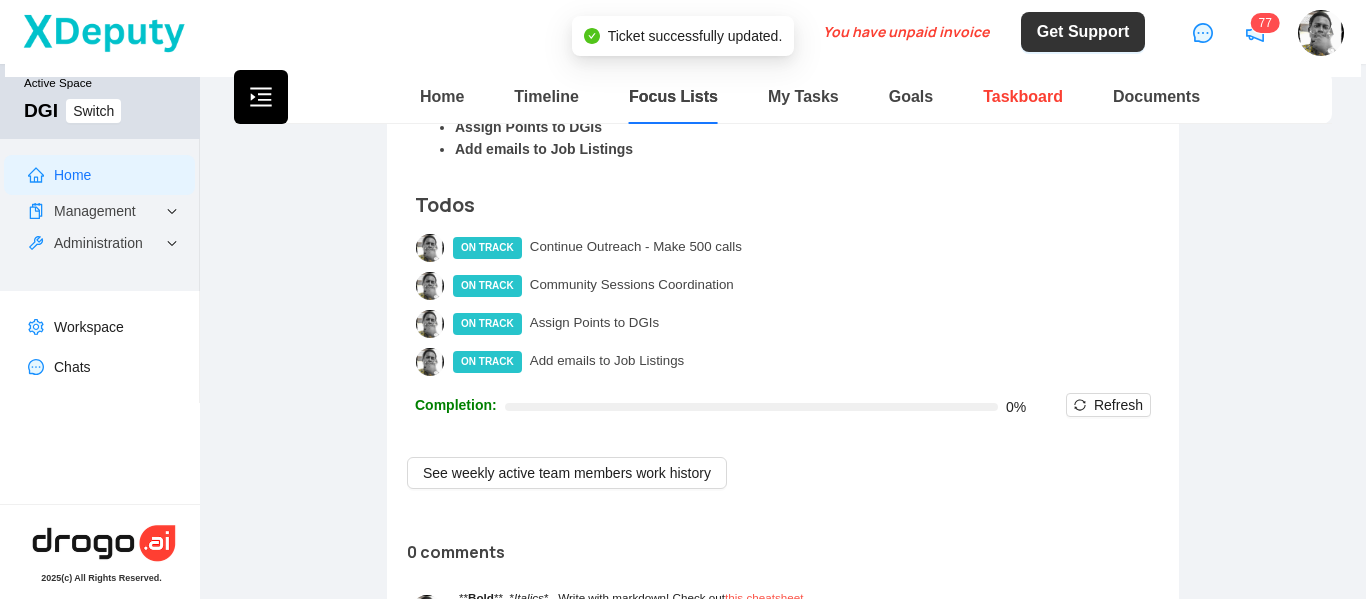 click on "Taskboard" at bounding box center (1023, 96) 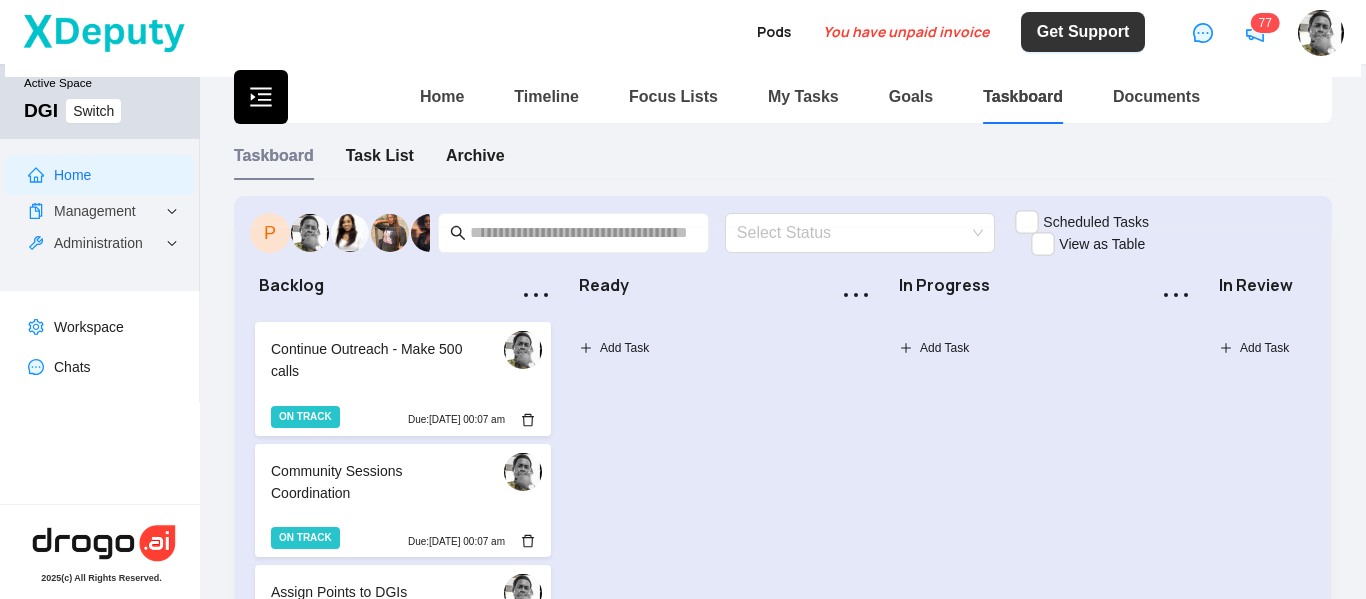 scroll, scrollTop: 100, scrollLeft: 0, axis: vertical 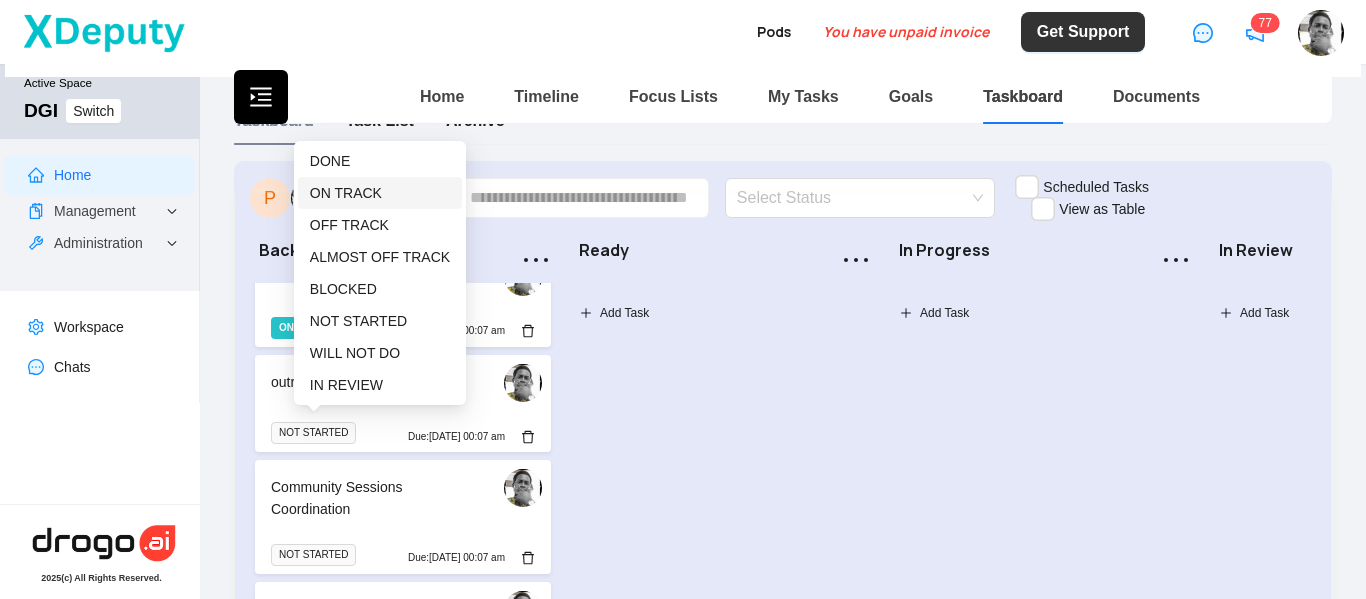 click on "ON TRACK" at bounding box center (346, 193) 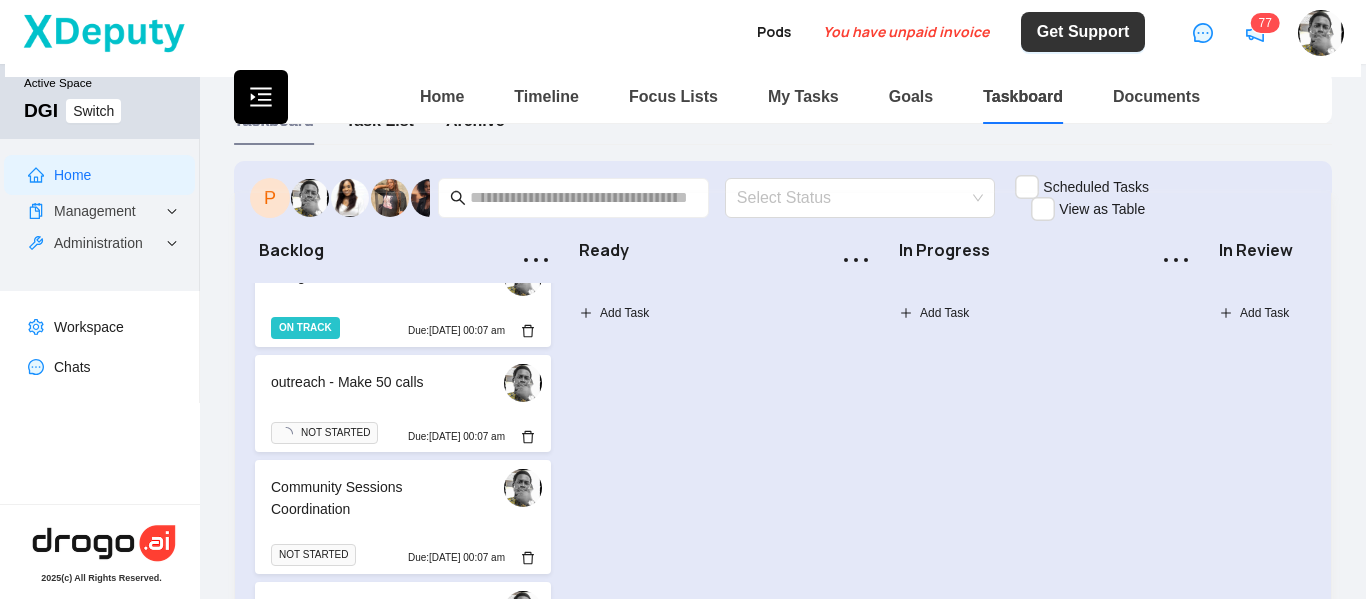 scroll, scrollTop: 381, scrollLeft: 0, axis: vertical 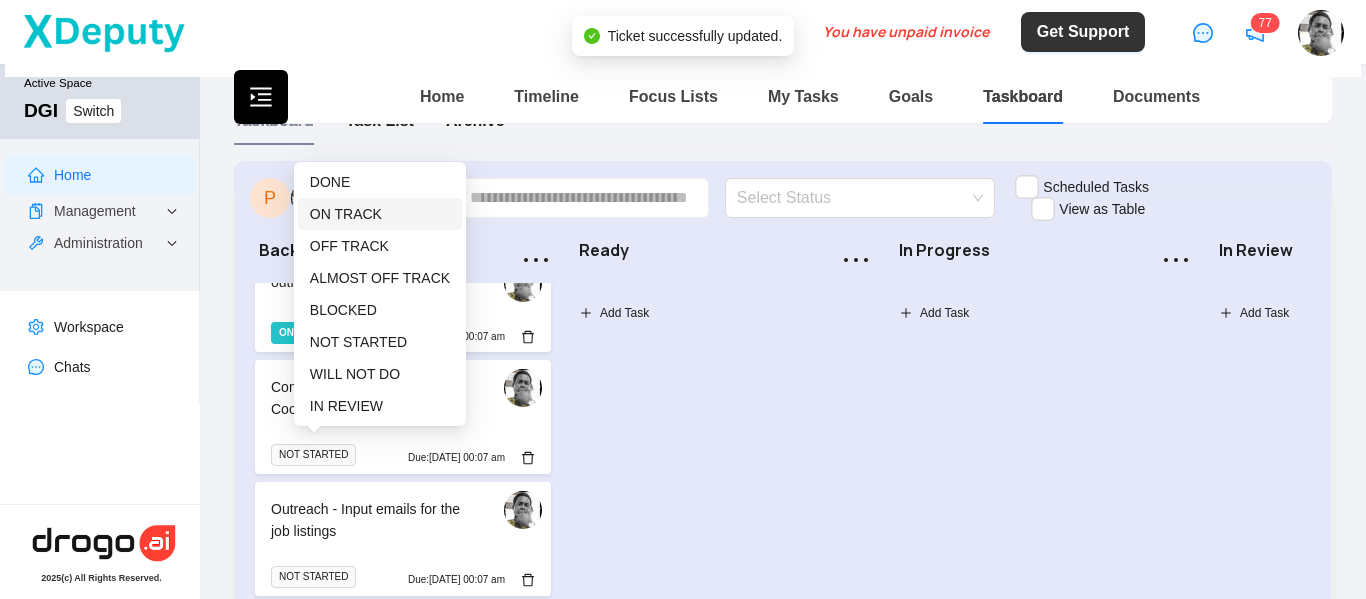 click on "ON TRACK" at bounding box center [346, 214] 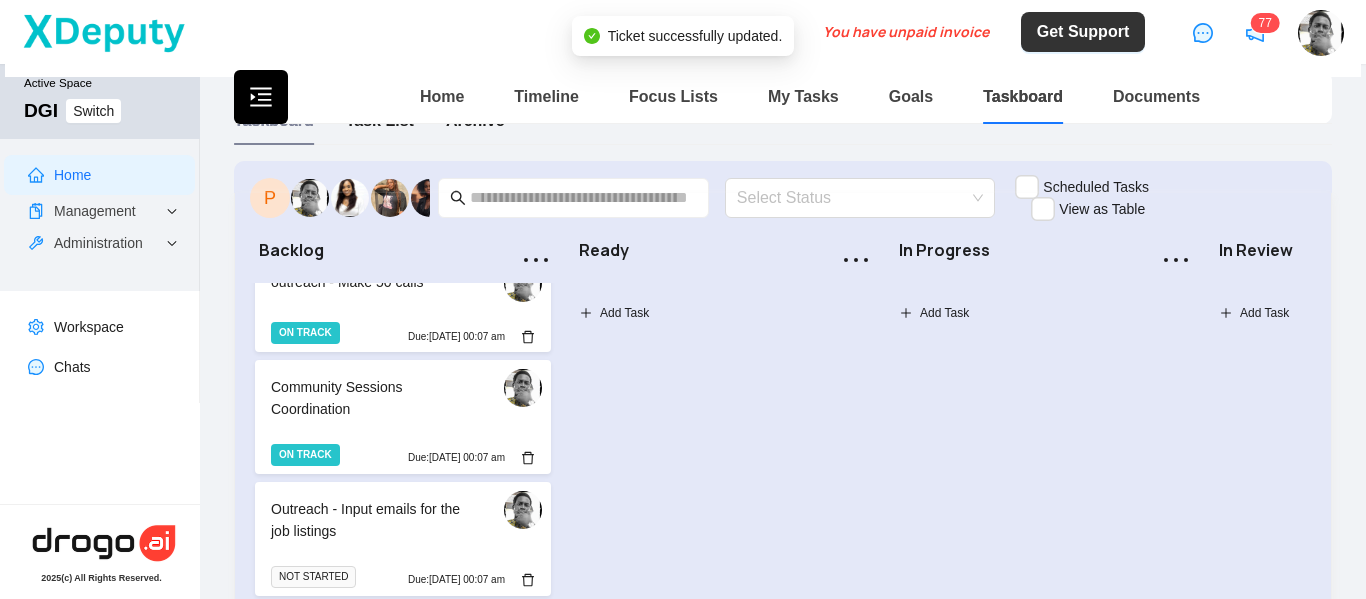 scroll, scrollTop: 200, scrollLeft: 0, axis: vertical 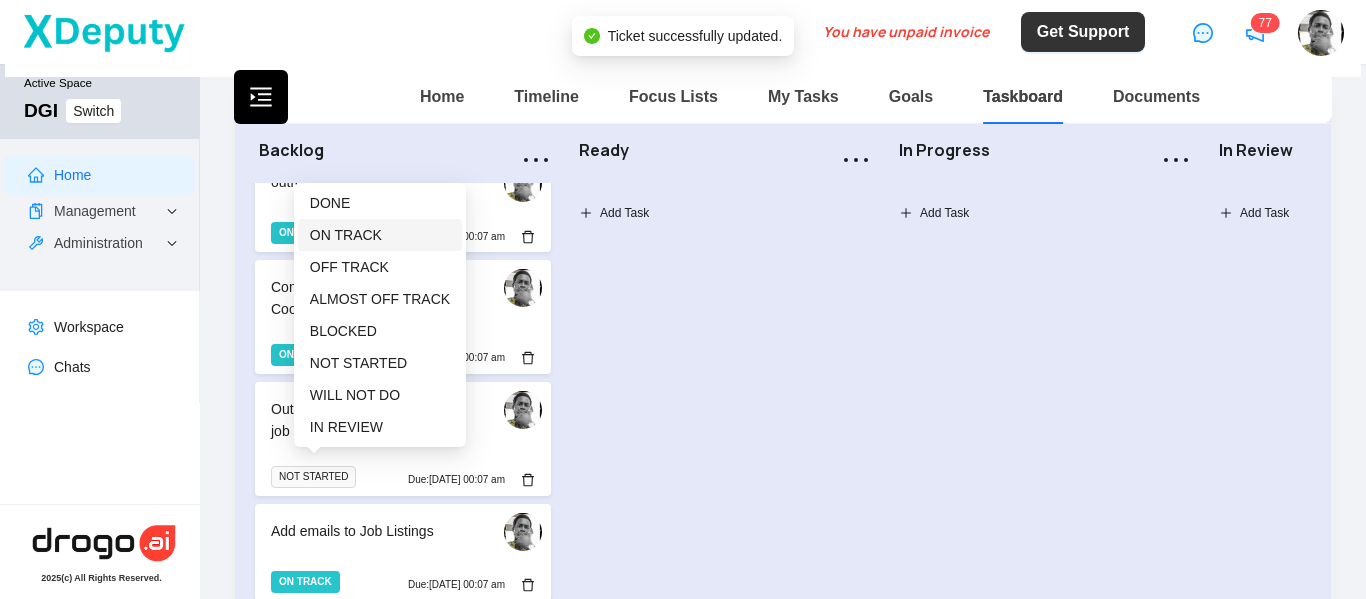 click on "ON TRACK" at bounding box center (346, 235) 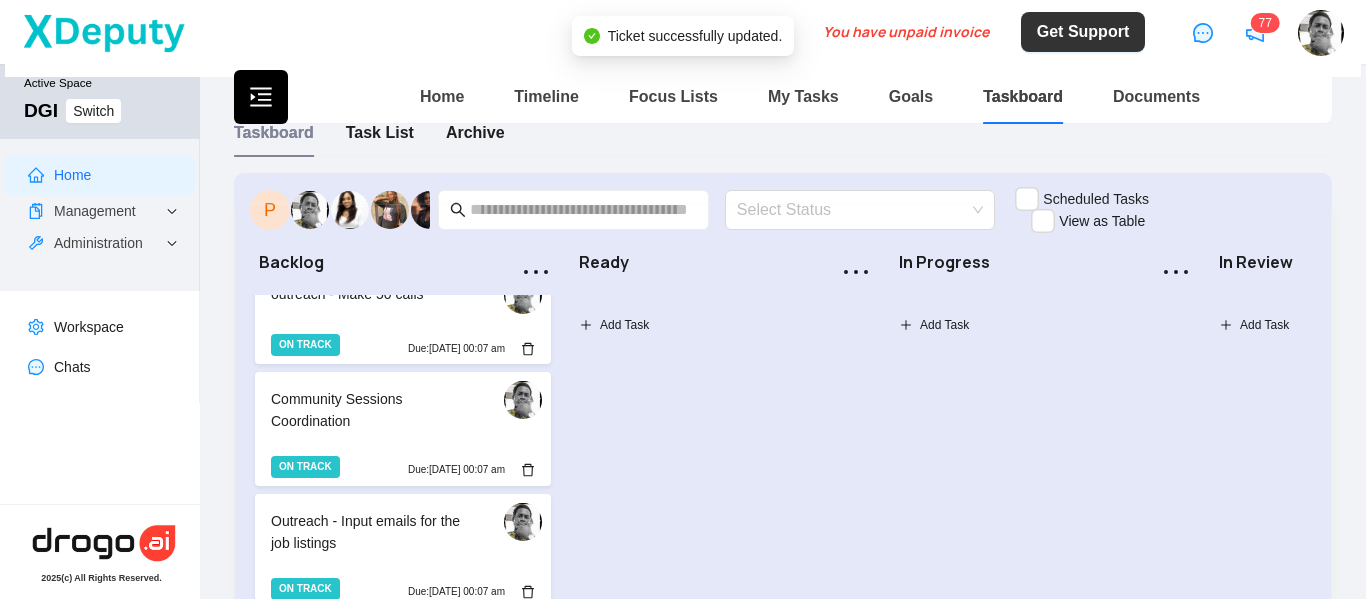 scroll, scrollTop: 0, scrollLeft: 0, axis: both 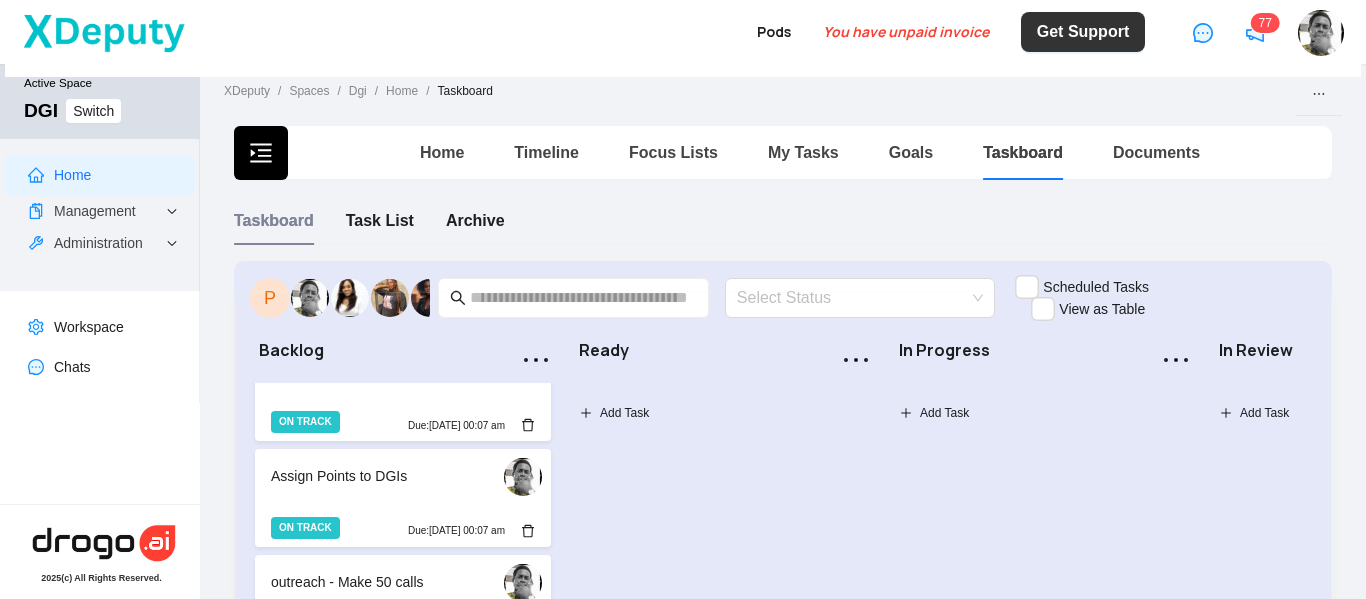 click 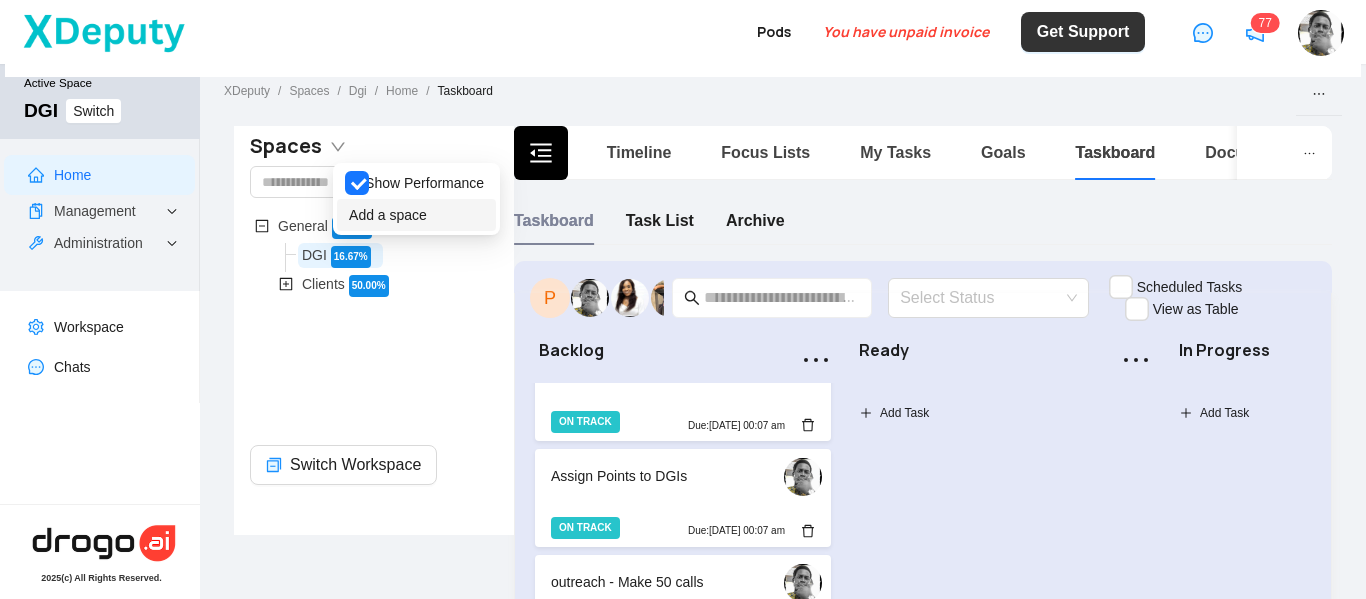 click on "Add a space" at bounding box center (388, 215) 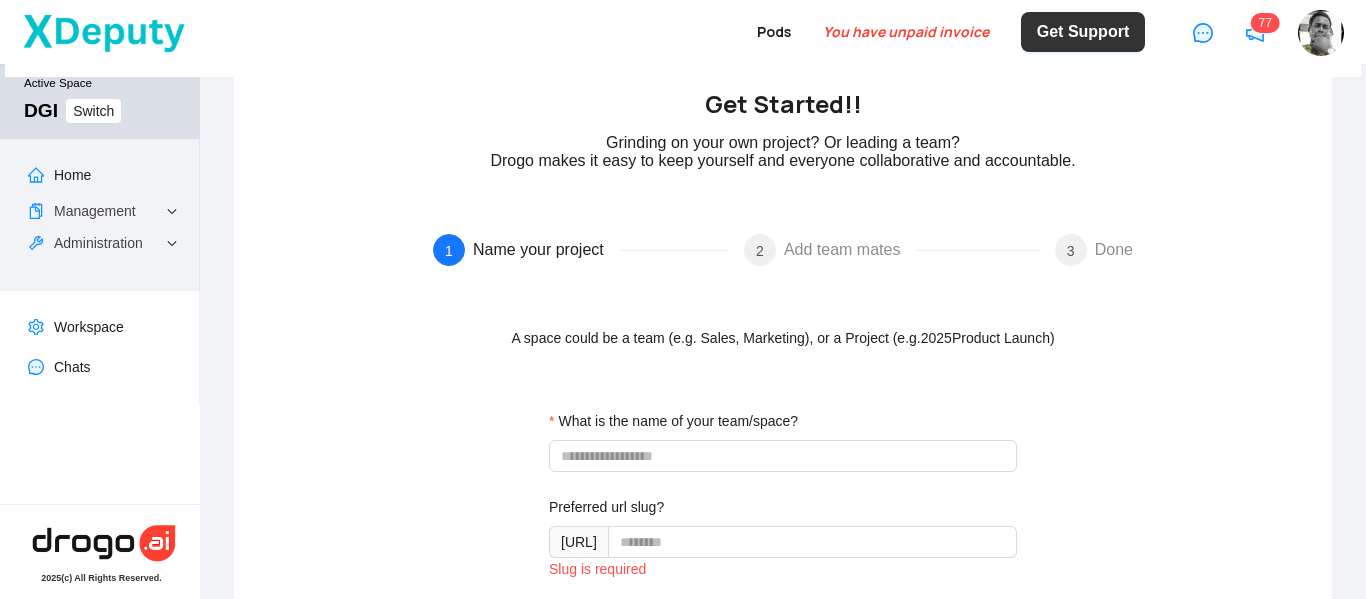 scroll, scrollTop: 200, scrollLeft: 0, axis: vertical 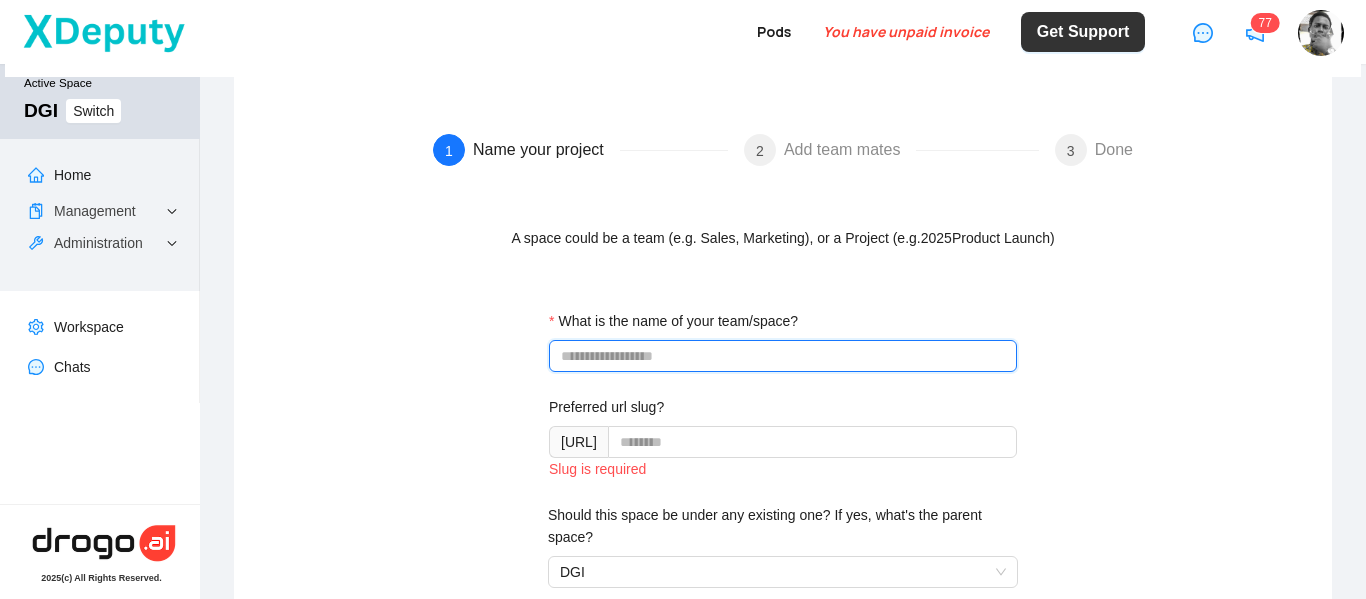 click on "What is the name of your team/space?" at bounding box center (783, 356) 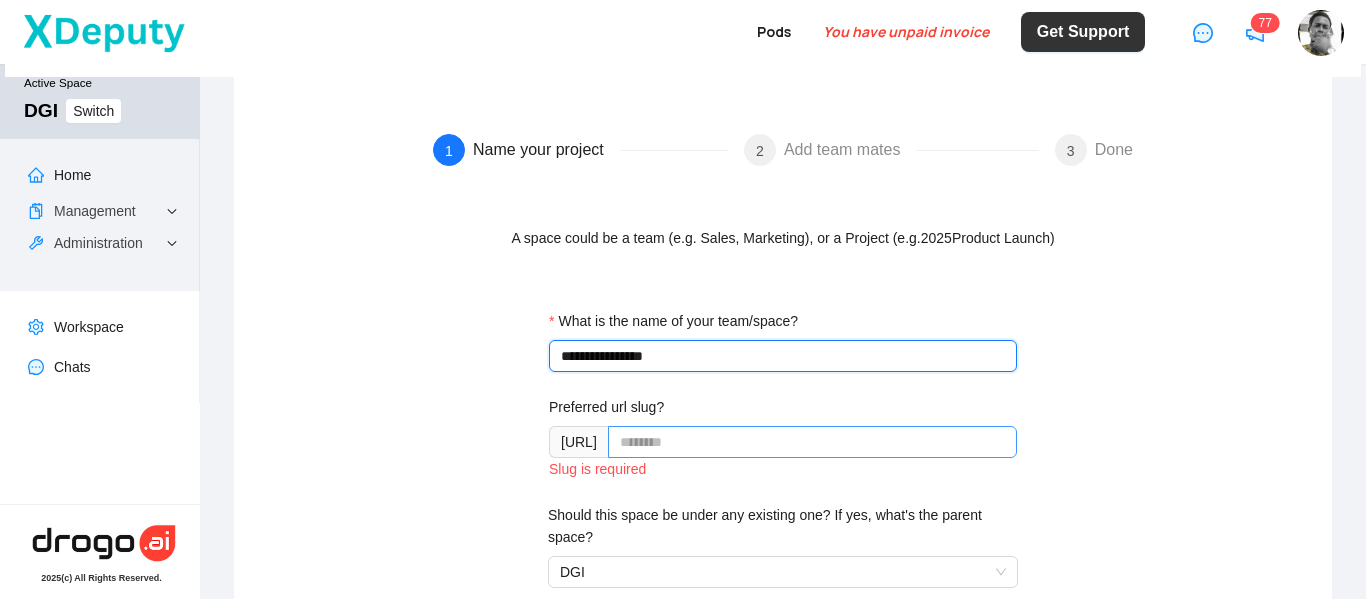 type on "**********" 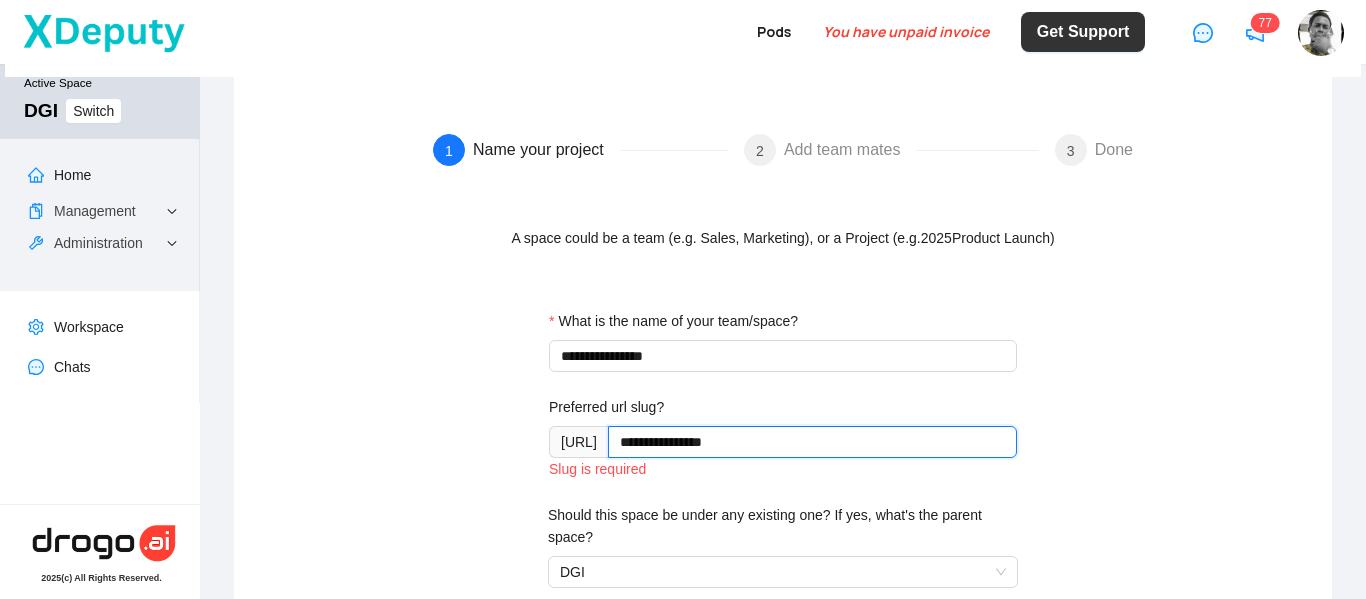 click on "**********" at bounding box center (812, 442) 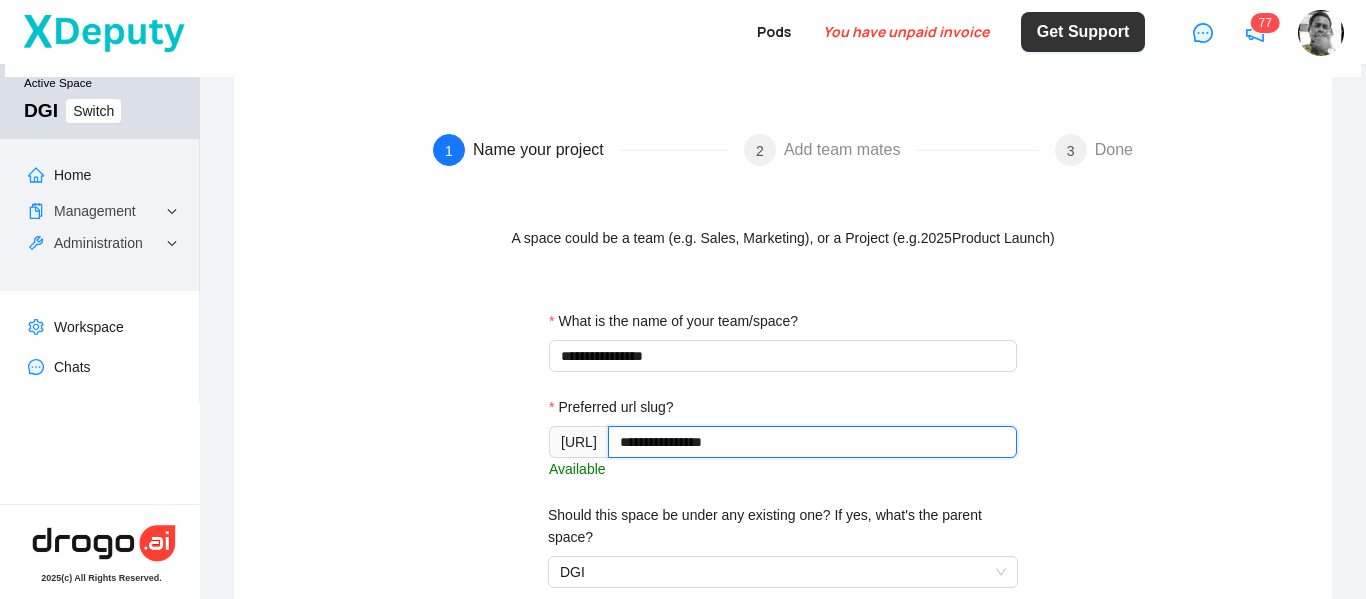 click on "**********" at bounding box center (812, 442) 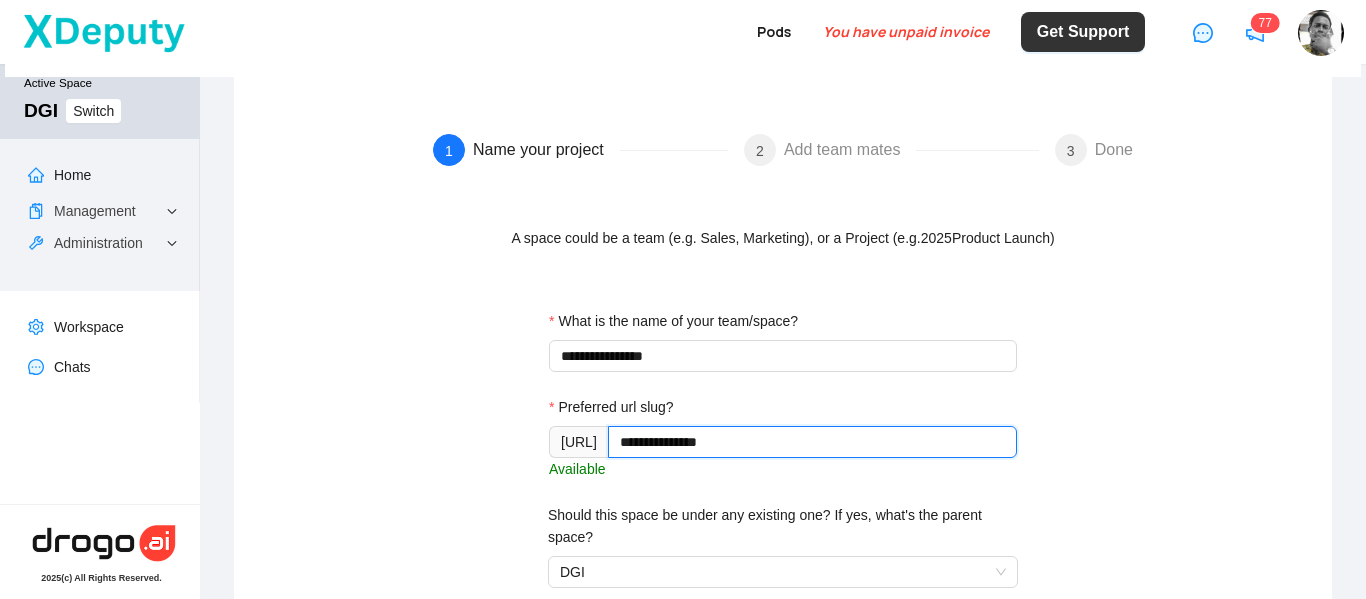 type on "**********" 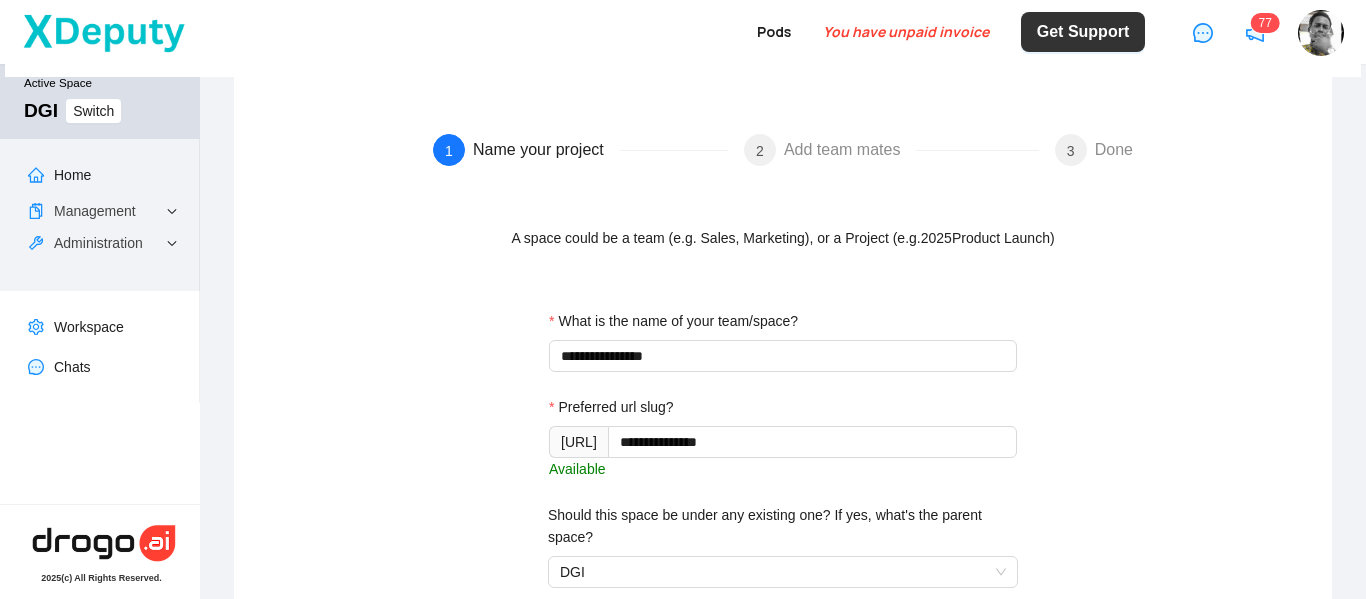 click on "**********" at bounding box center (783, 450) 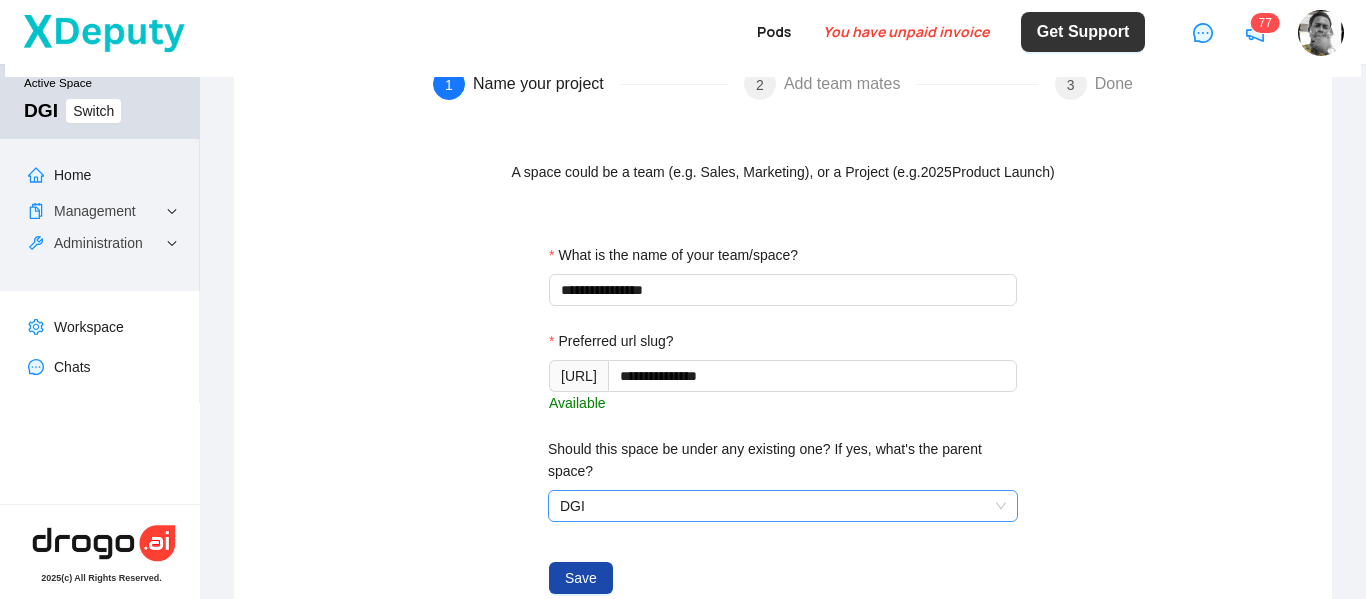 scroll, scrollTop: 300, scrollLeft: 0, axis: vertical 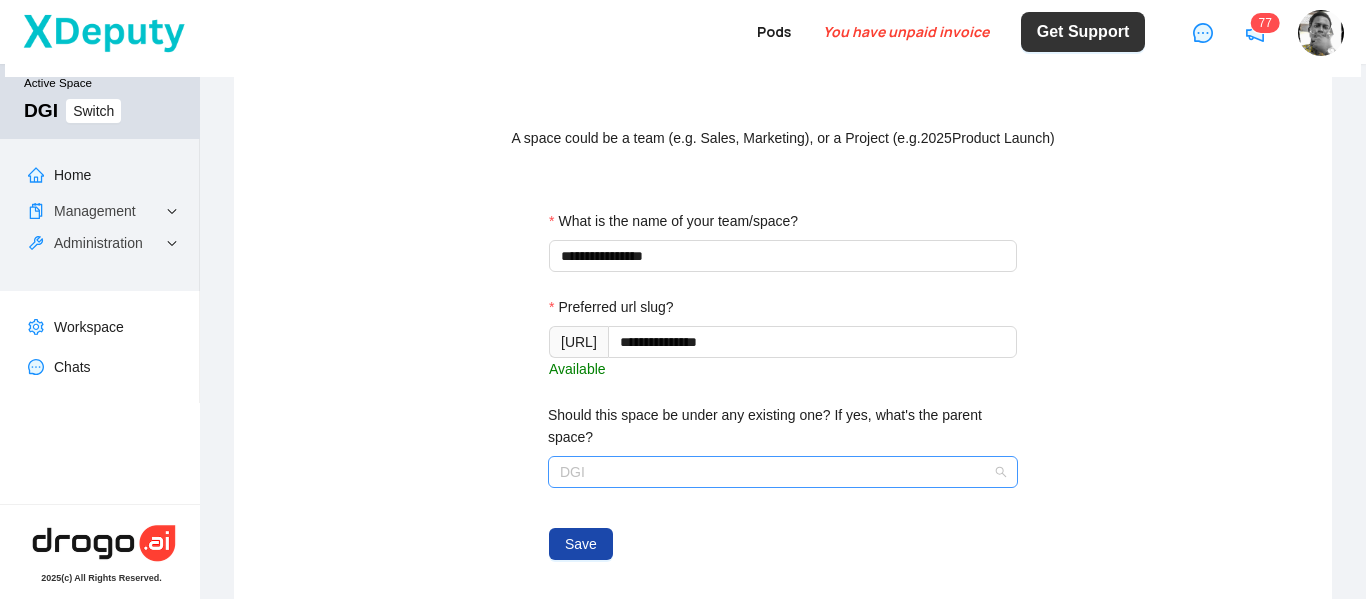 click on "DGI" at bounding box center [783, 472] 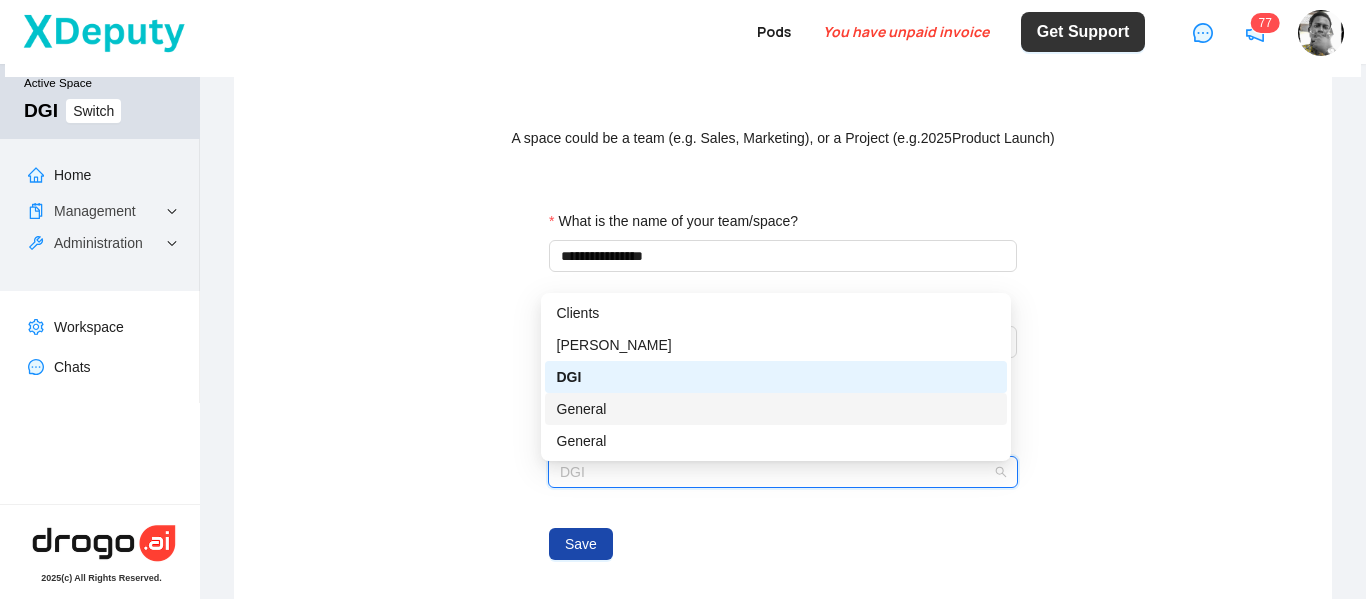 click on "General" at bounding box center [776, 409] 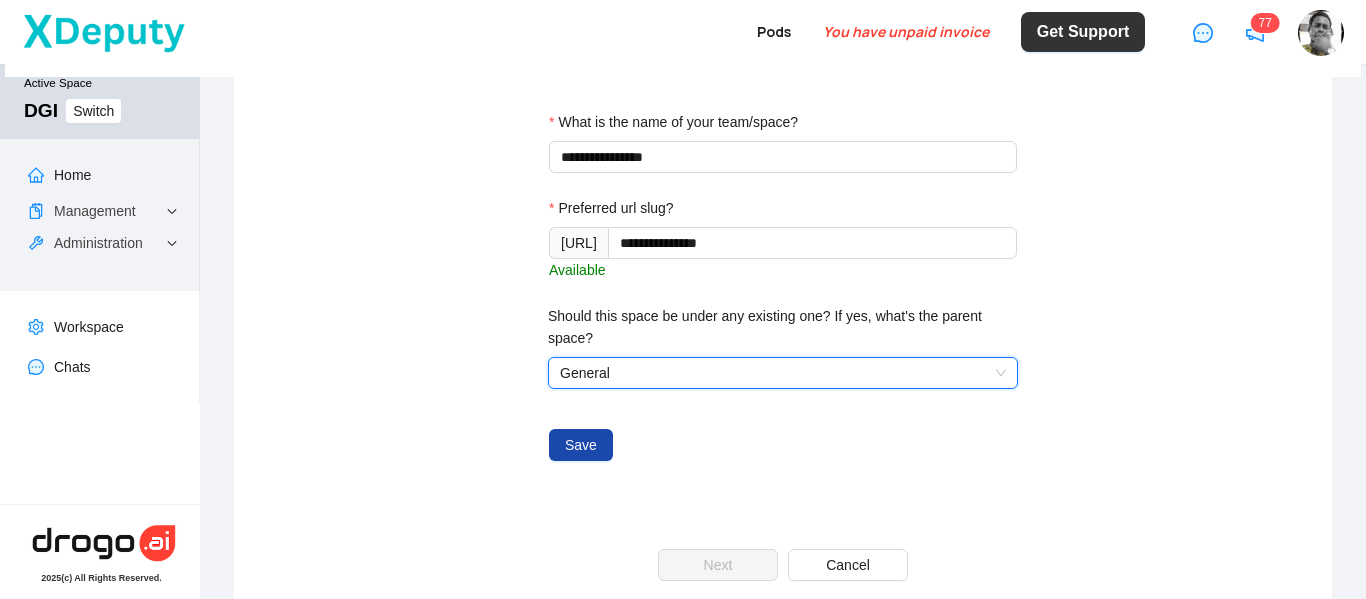scroll, scrollTop: 400, scrollLeft: 0, axis: vertical 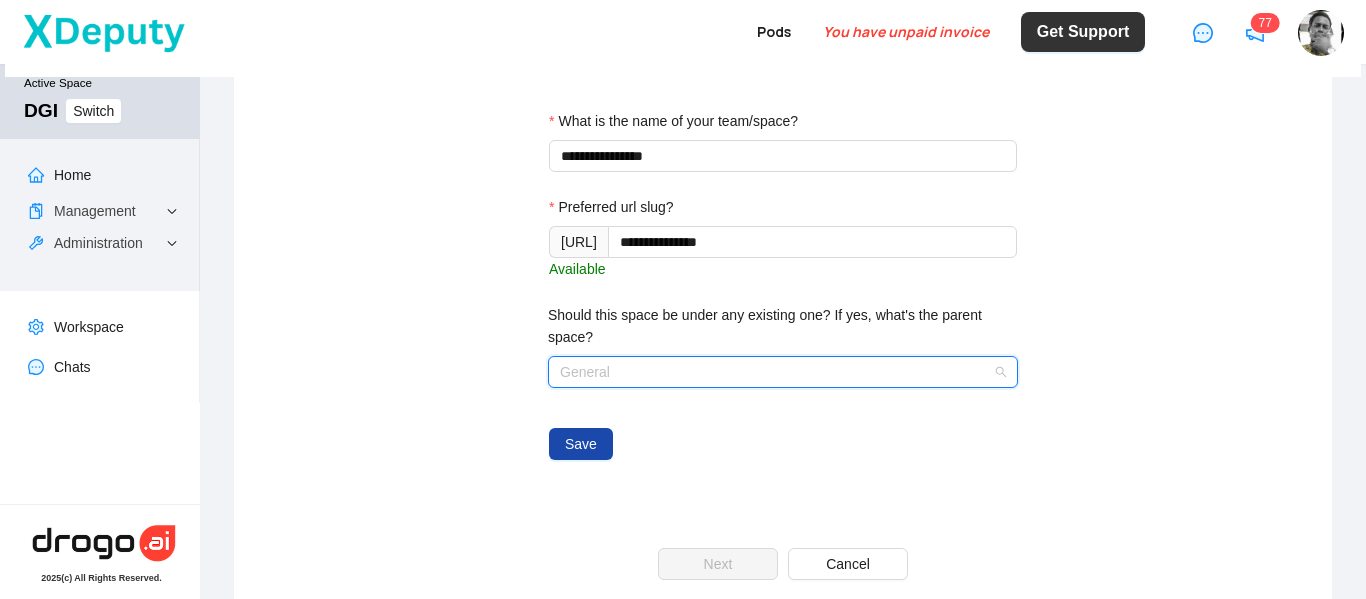 click on "General" at bounding box center (783, 372) 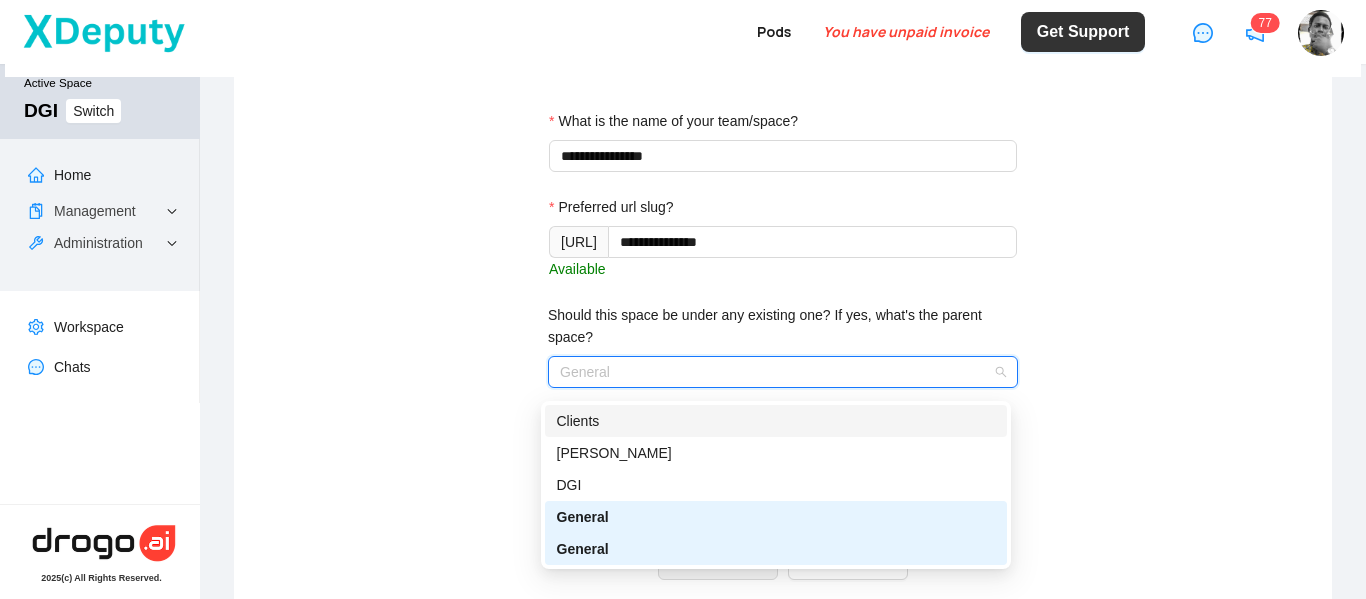 click on "**********" at bounding box center [783, 273] 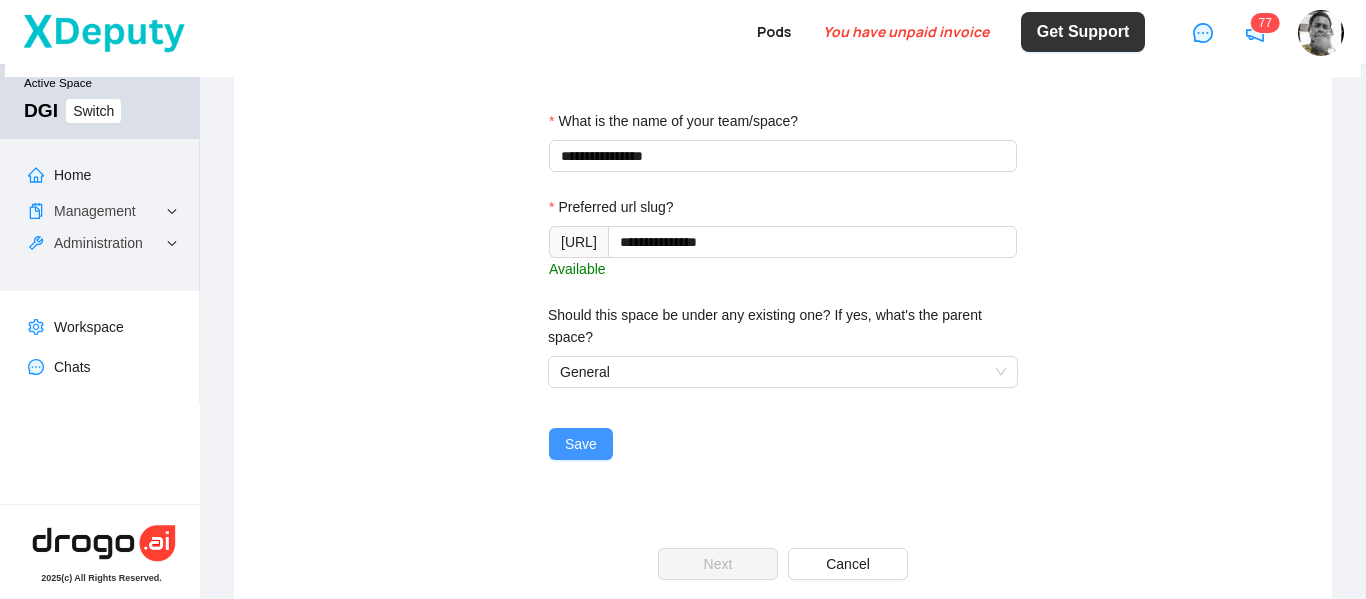 click on "Save" at bounding box center (581, 444) 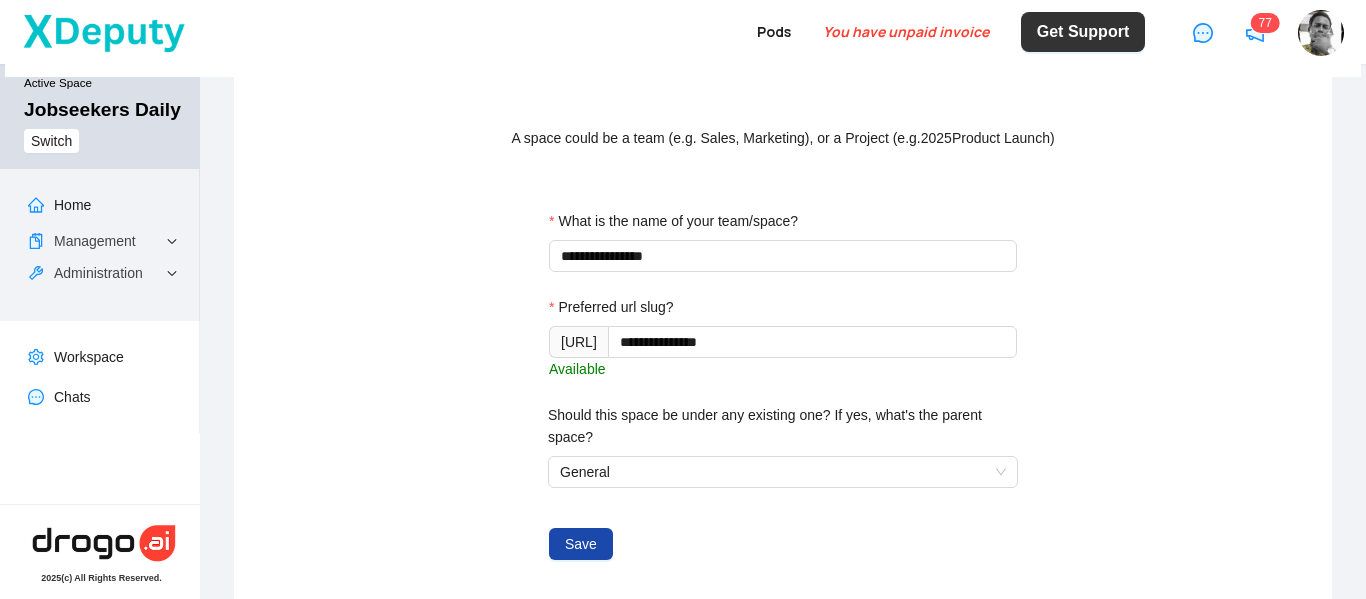 scroll, scrollTop: 400, scrollLeft: 0, axis: vertical 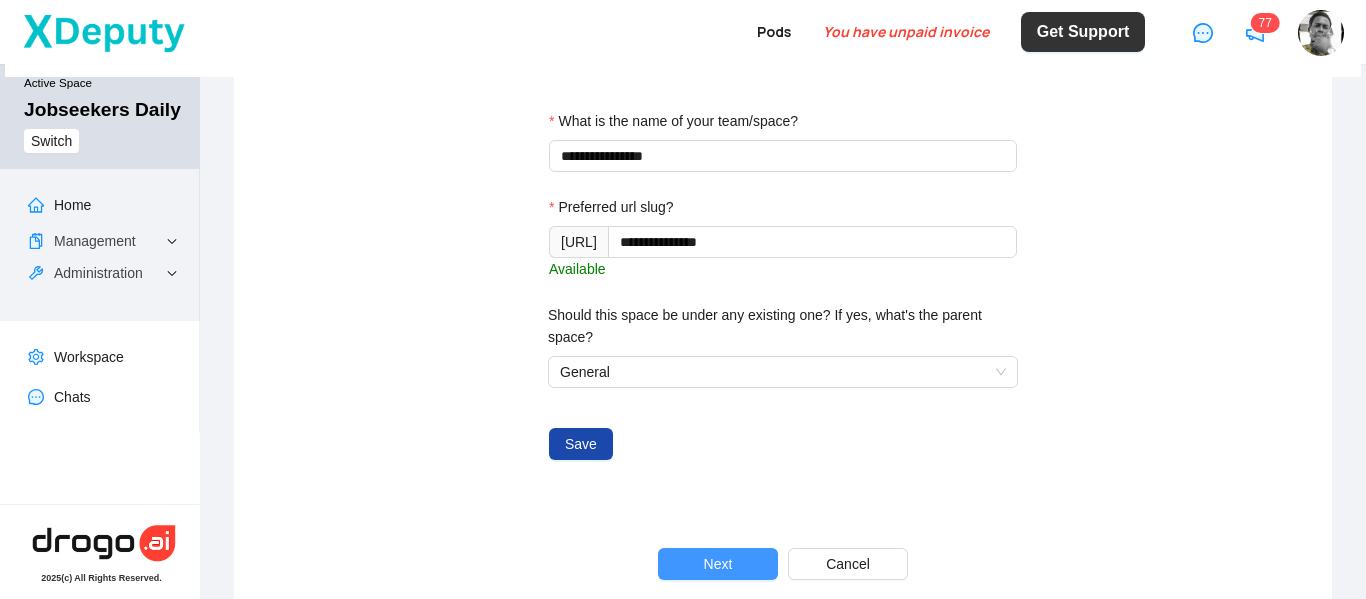 click on "Next" at bounding box center [718, 564] 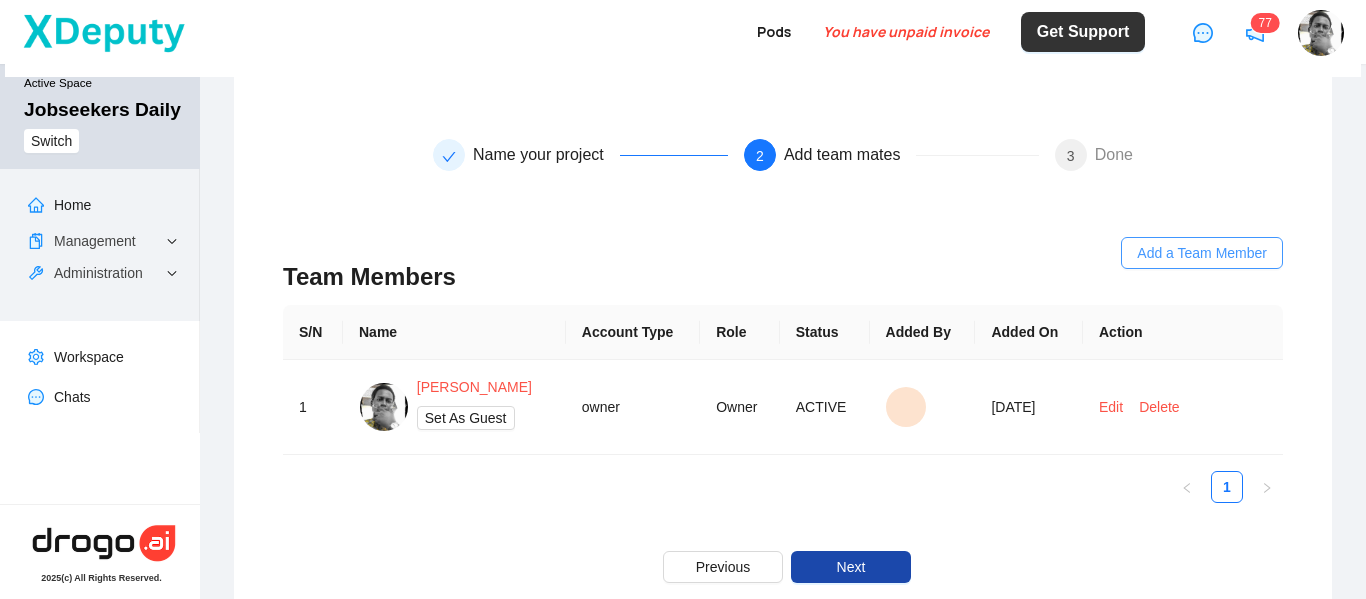 click on "Add a Team Member" at bounding box center (1202, 253) 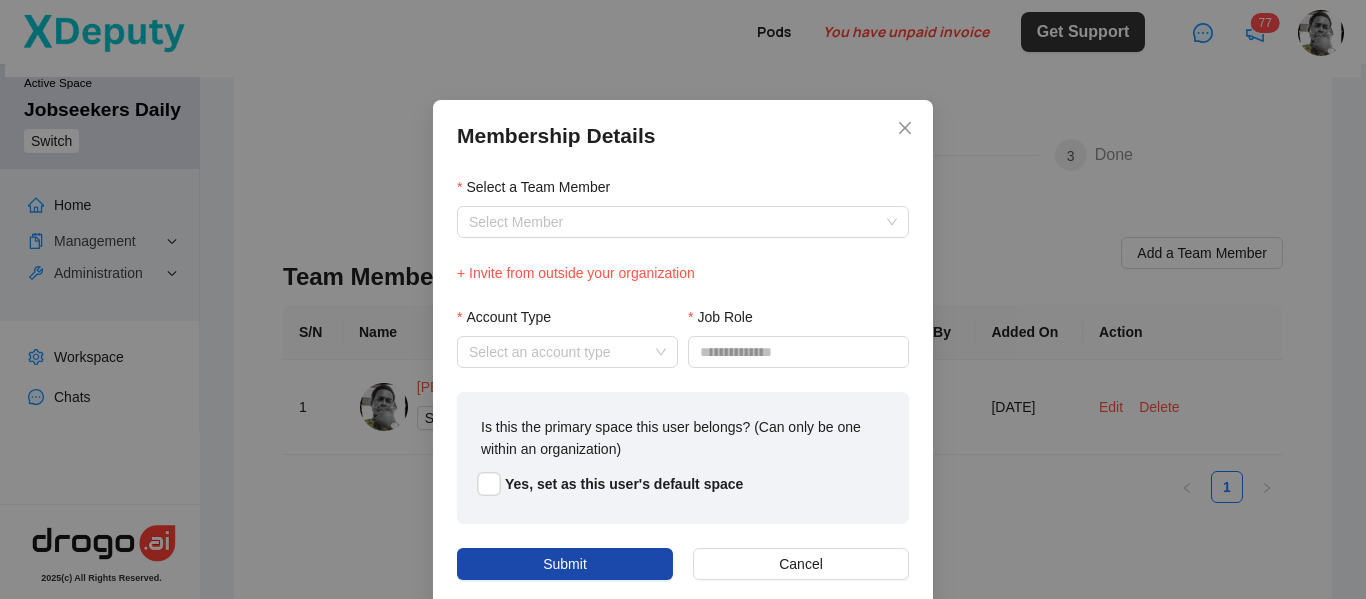 scroll, scrollTop: 25, scrollLeft: 0, axis: vertical 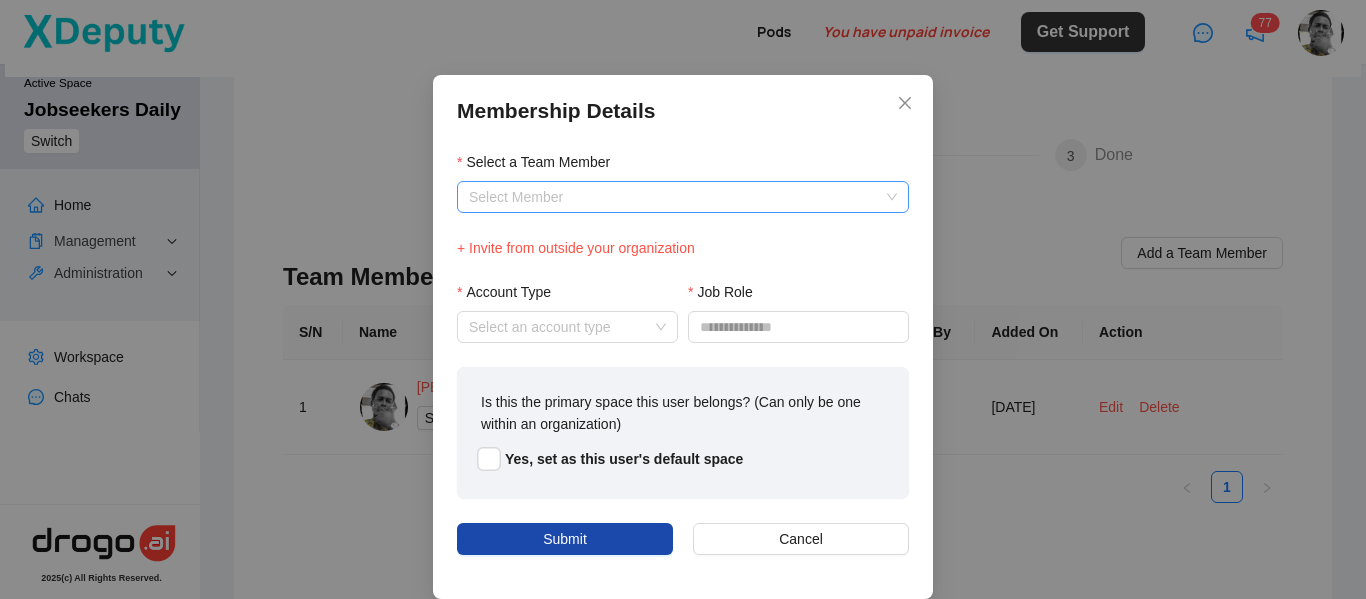 click on "Select a Team Member" at bounding box center (683, 197) 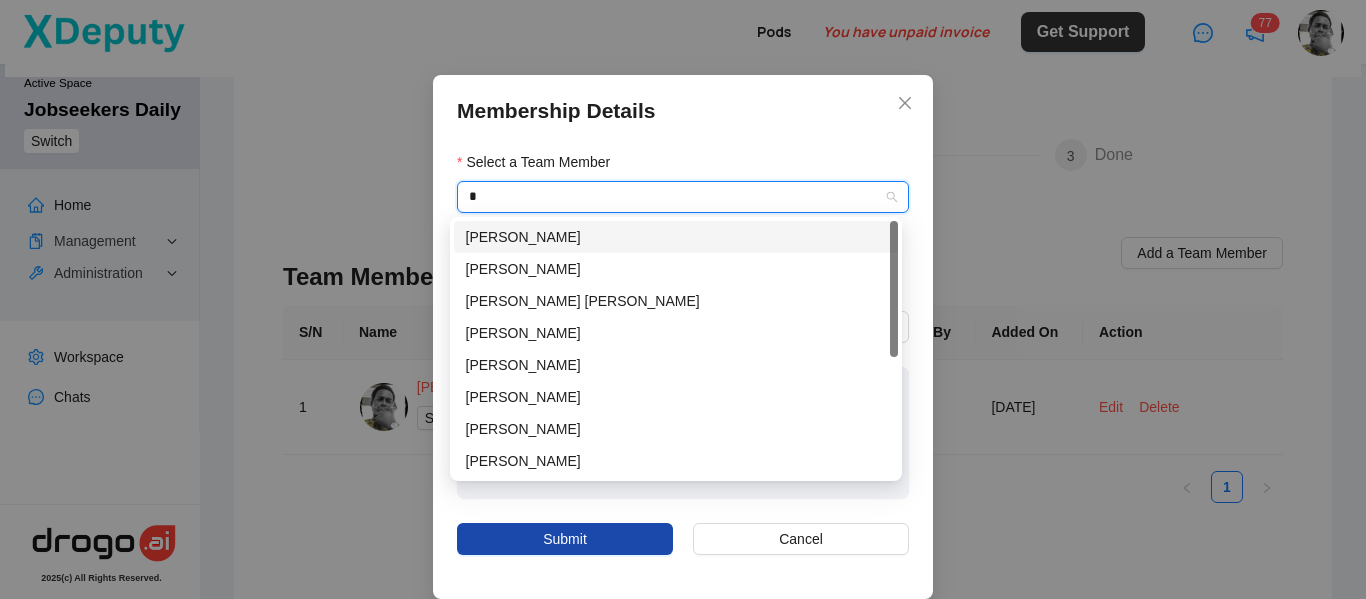 type on "**" 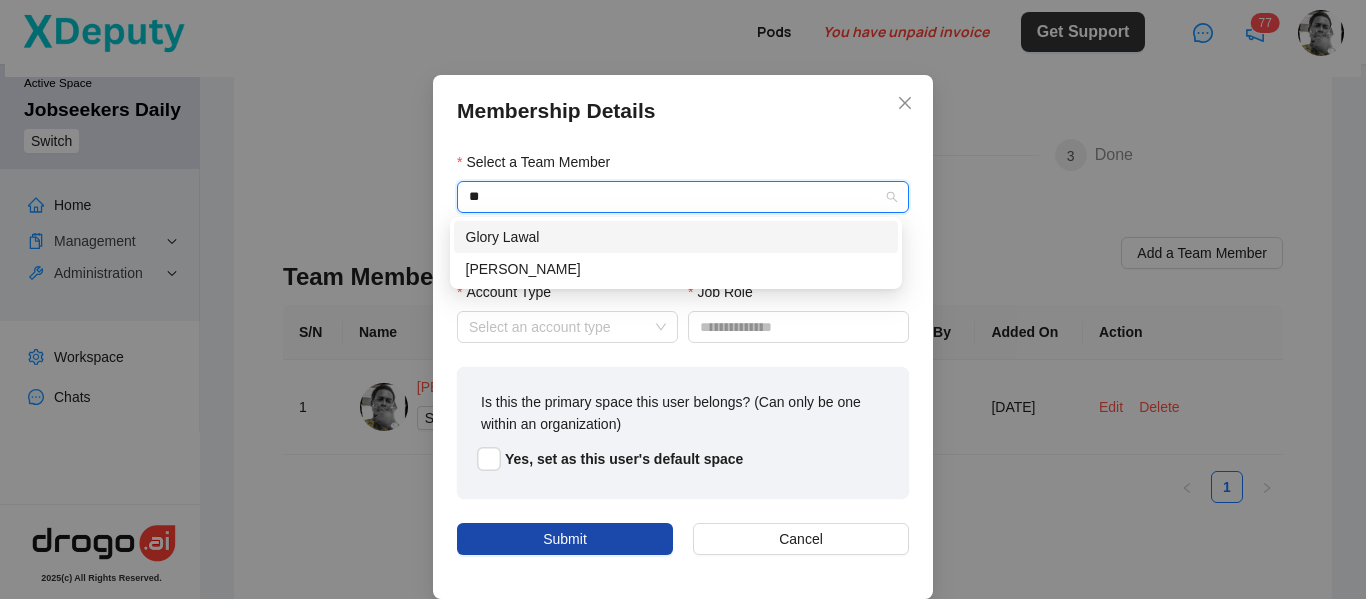 click on "Glory Lawal" at bounding box center [676, 237] 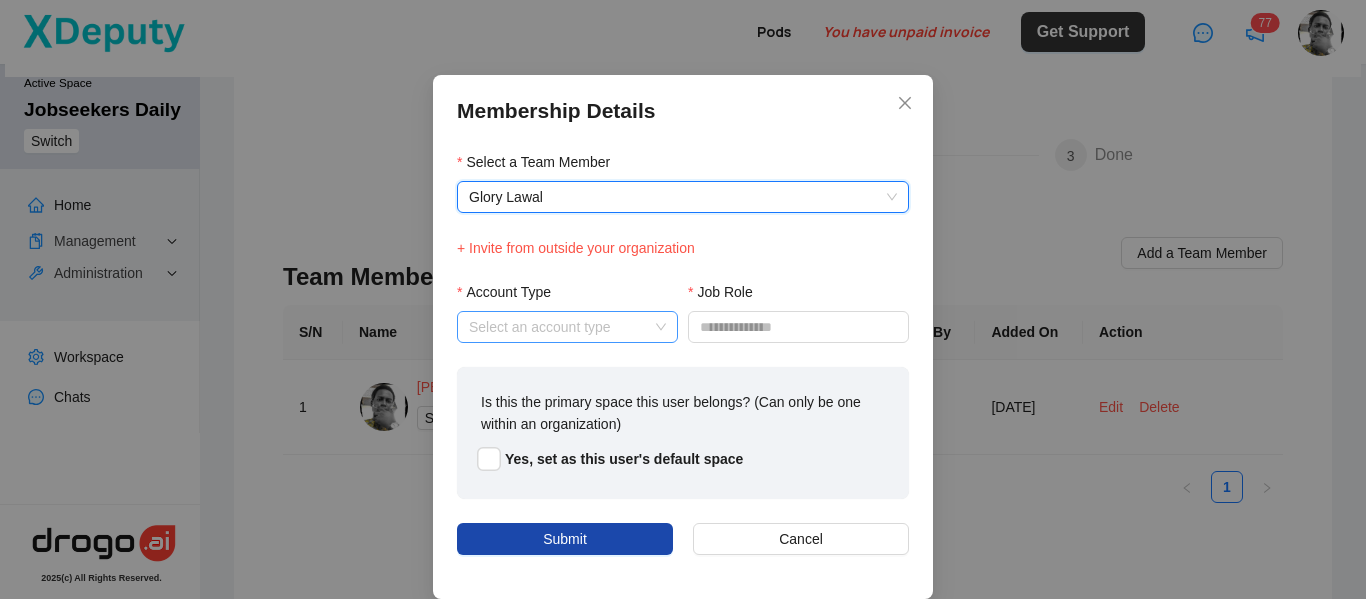 click on "Account Type" at bounding box center [567, 327] 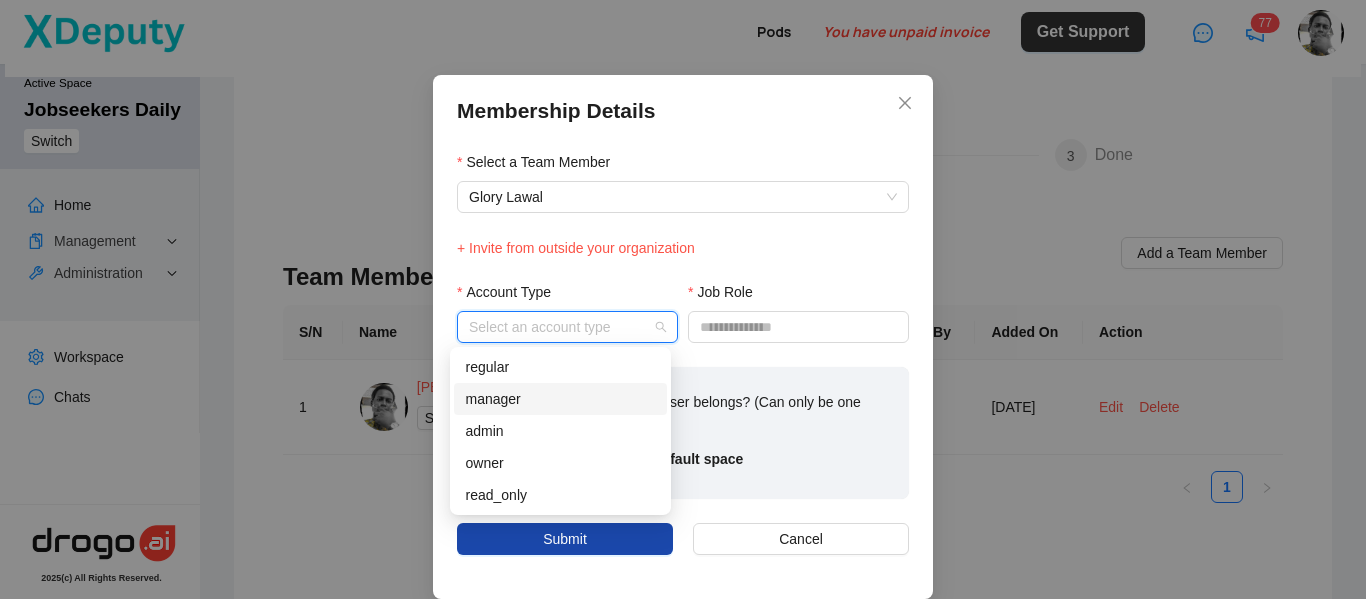 click on "manager" at bounding box center [560, 399] 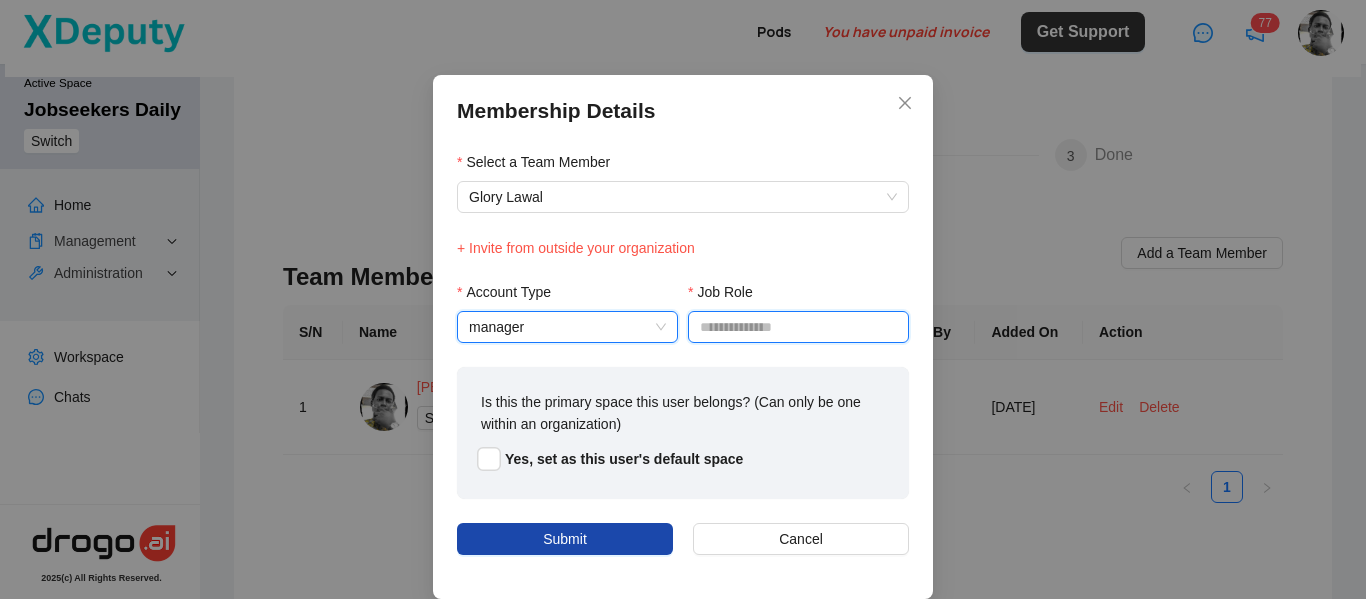 click on "Job Role" at bounding box center [798, 327] 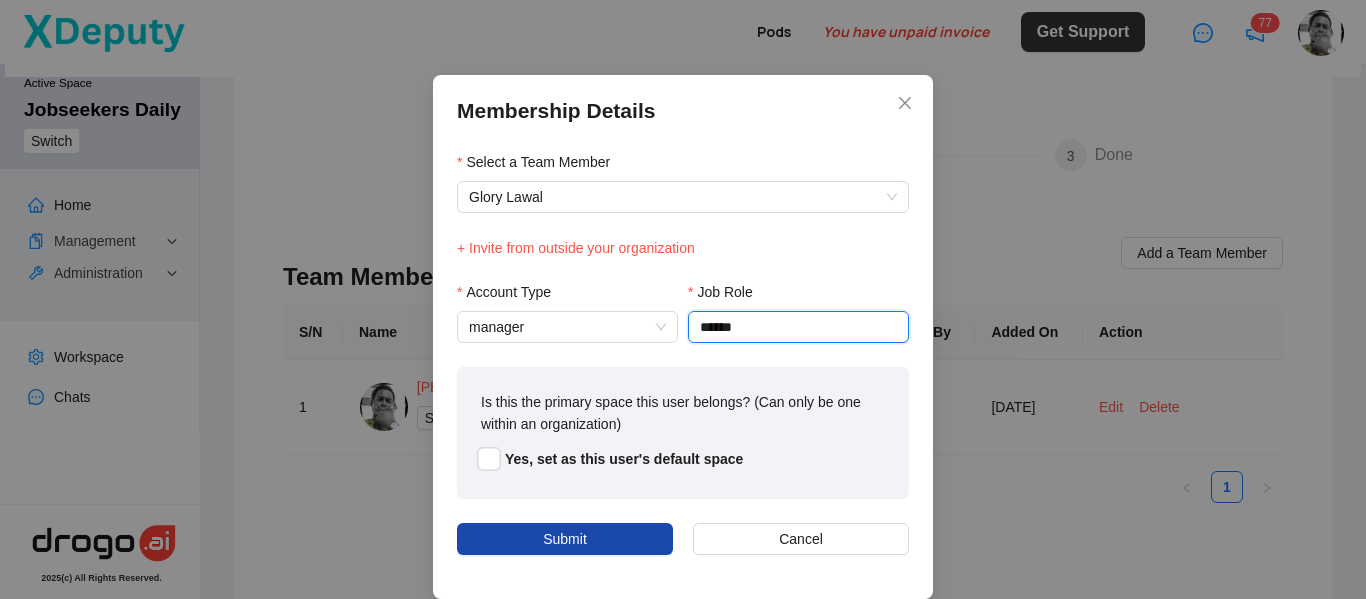 drag, startPoint x: 720, startPoint y: 326, endPoint x: 675, endPoint y: 326, distance: 45 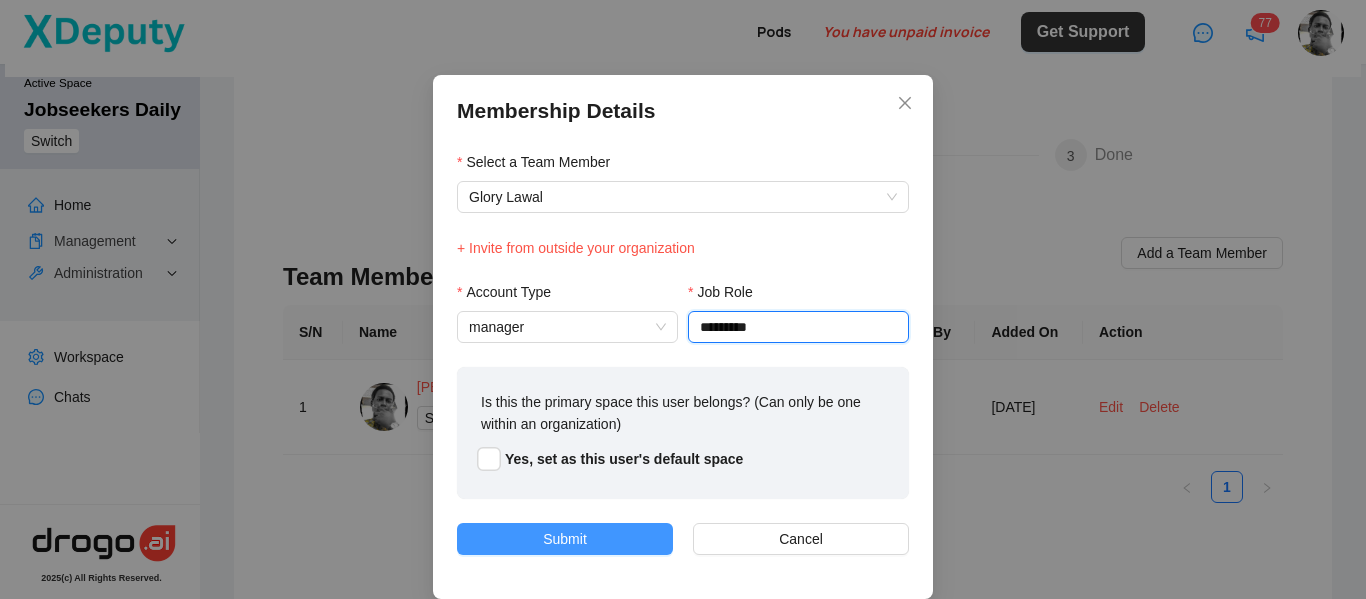 type on "*********" 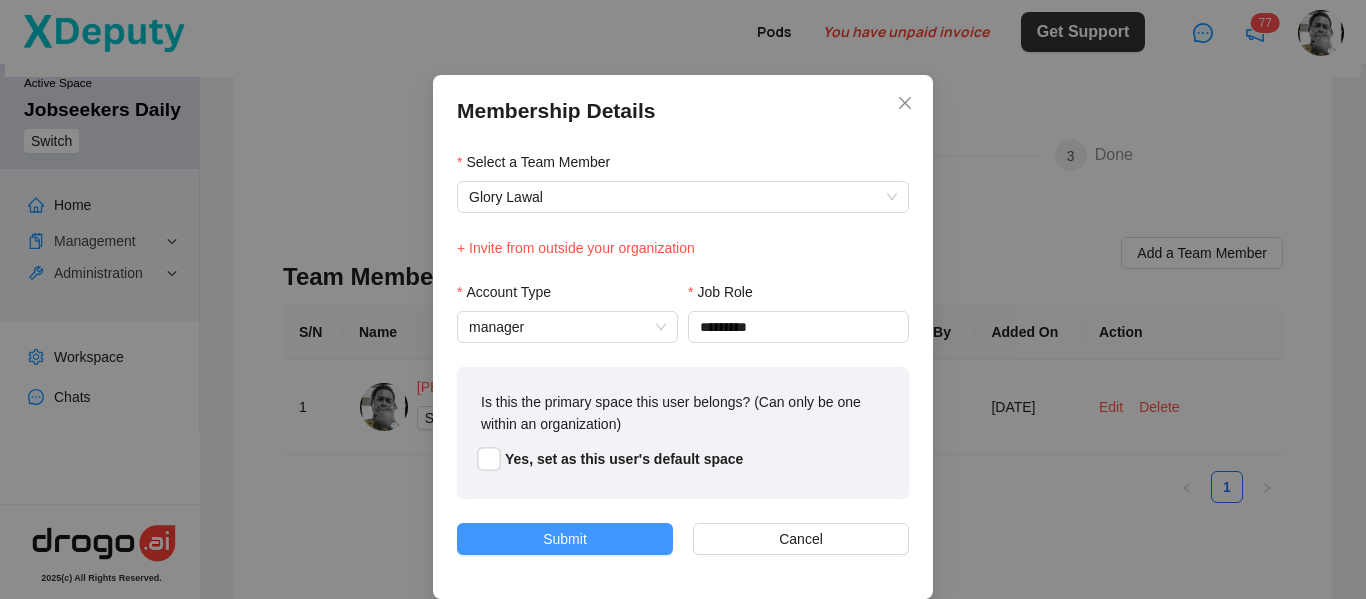 click on "Submit" at bounding box center (565, 539) 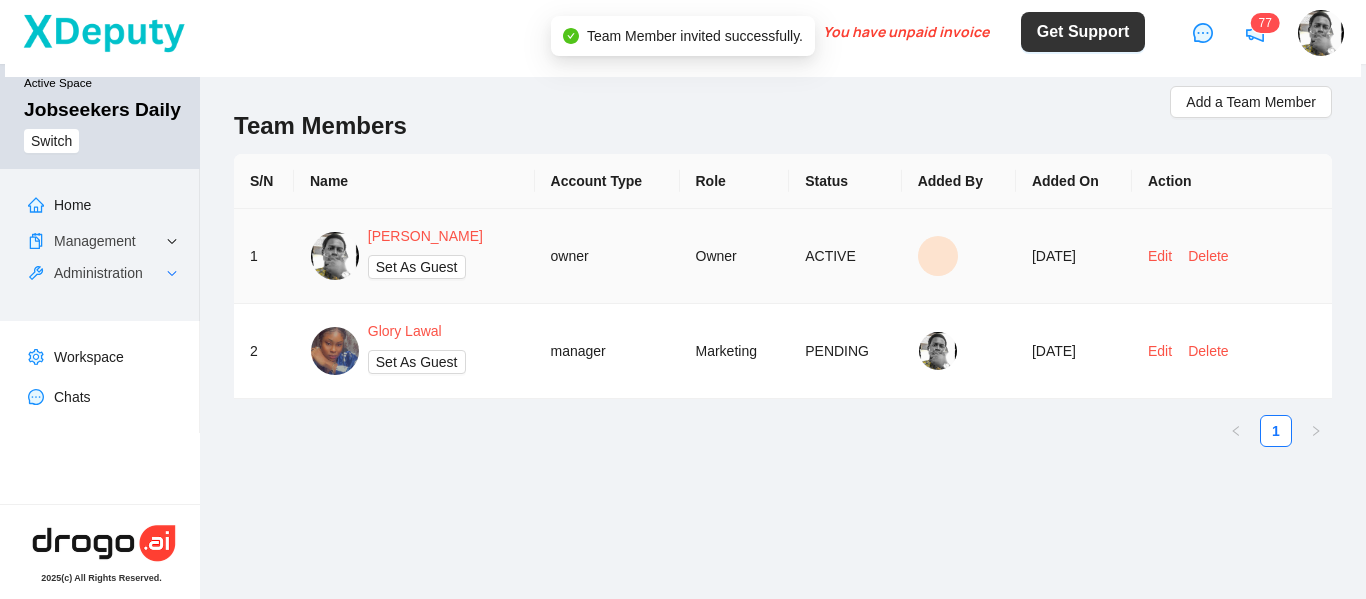scroll, scrollTop: 0, scrollLeft: 0, axis: both 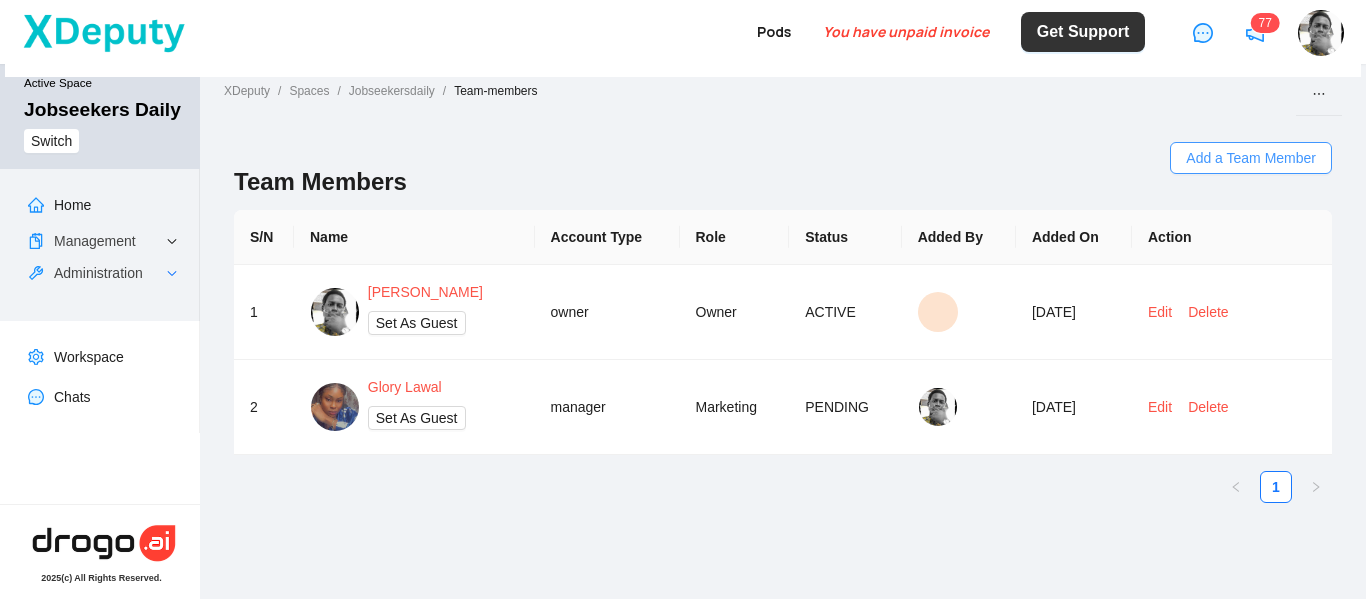 click on "Add a Team Member" at bounding box center (1251, 158) 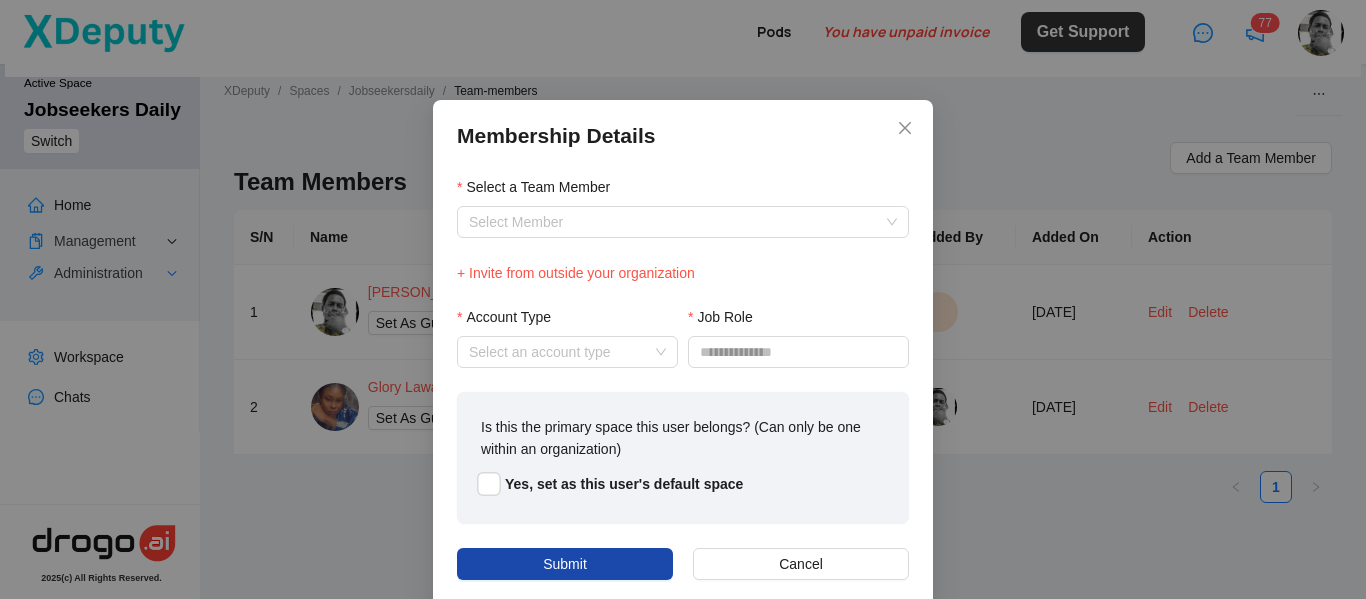 scroll, scrollTop: 25, scrollLeft: 0, axis: vertical 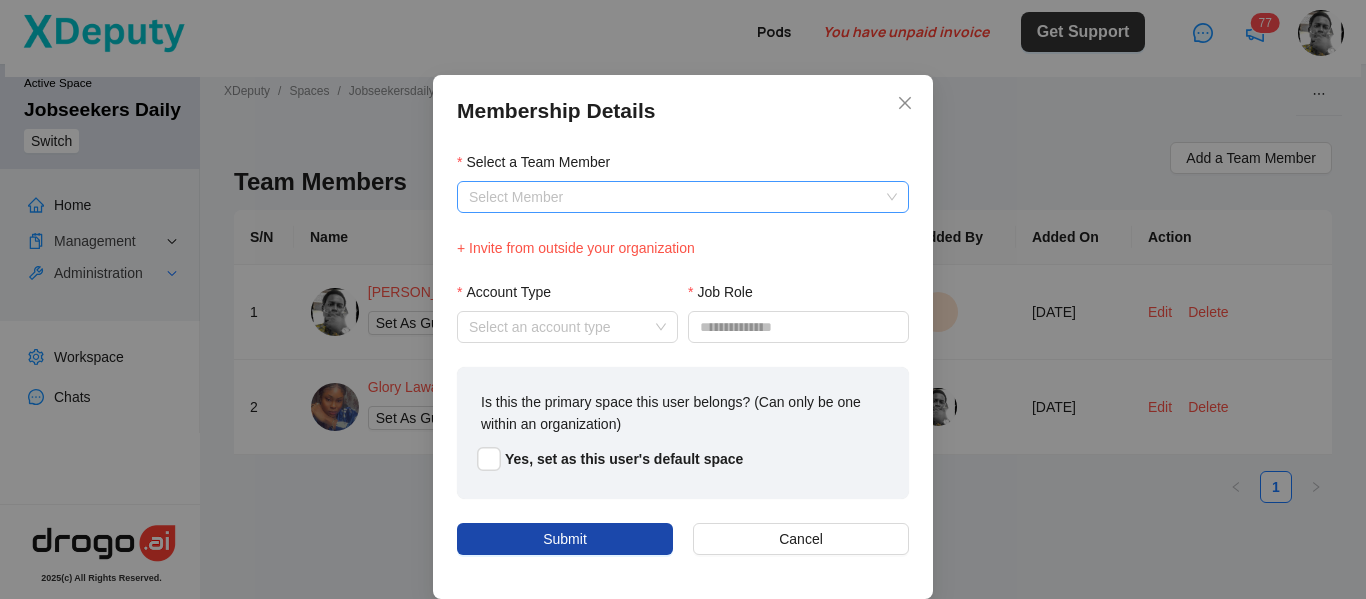 click on "Select a Team Member" at bounding box center (683, 197) 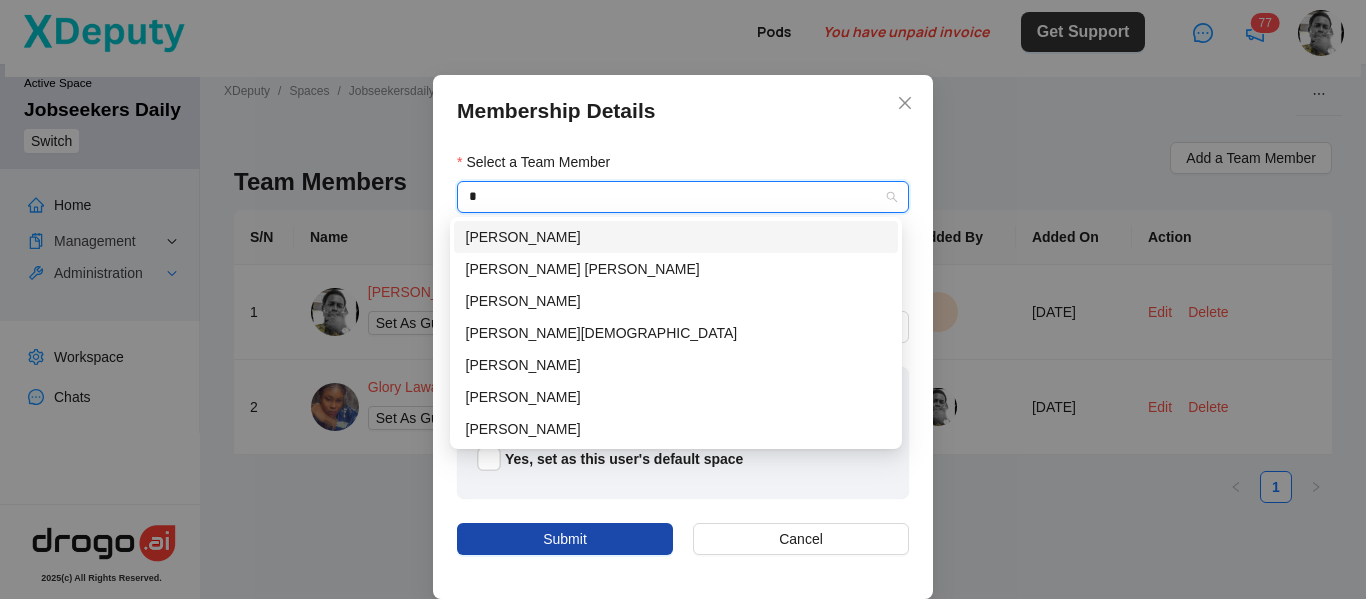type on "**" 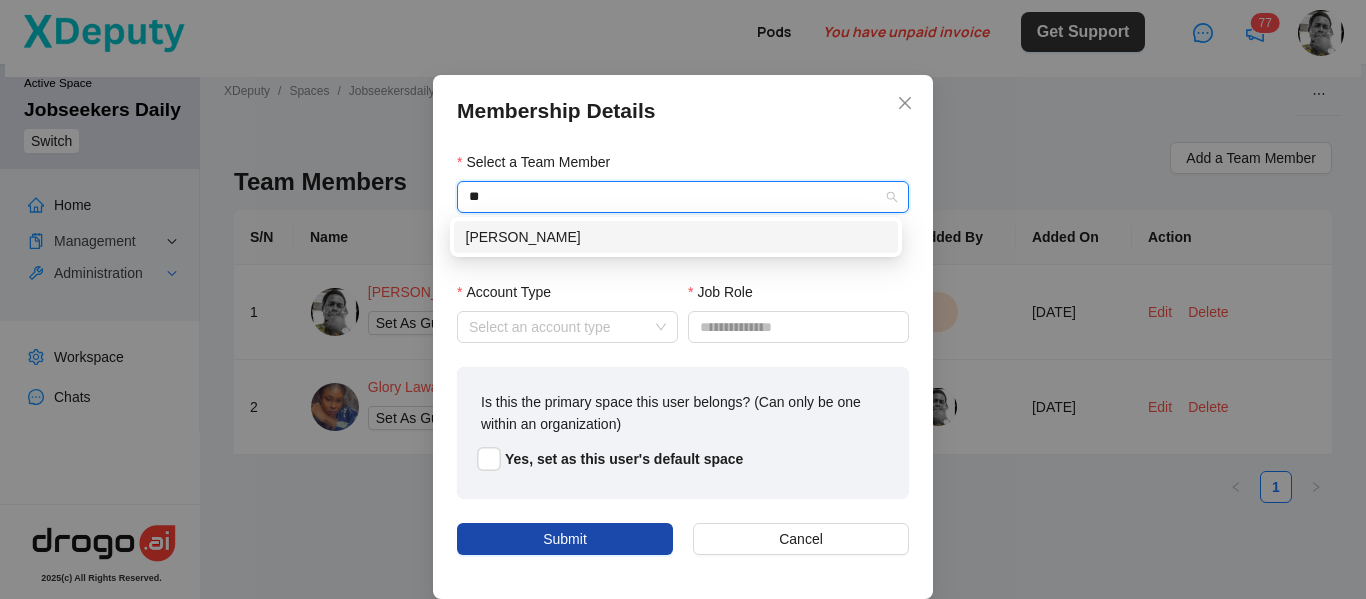 click on "[PERSON_NAME]" at bounding box center (676, 237) 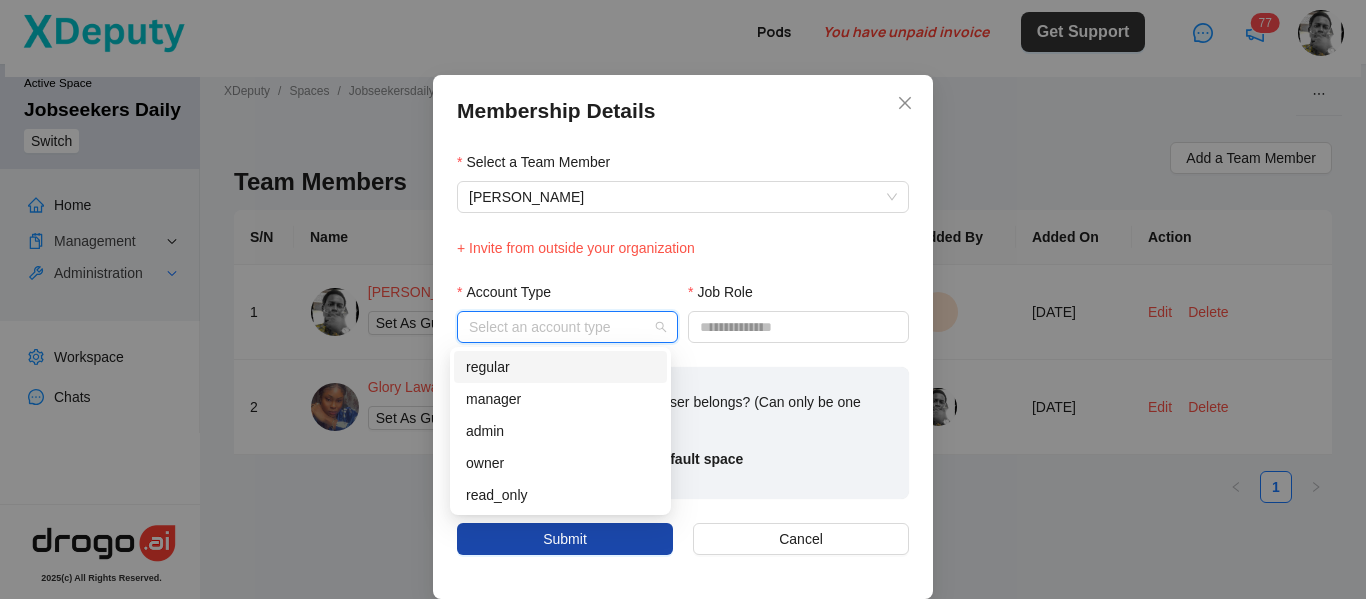 click on "Account Type" at bounding box center (567, 327) 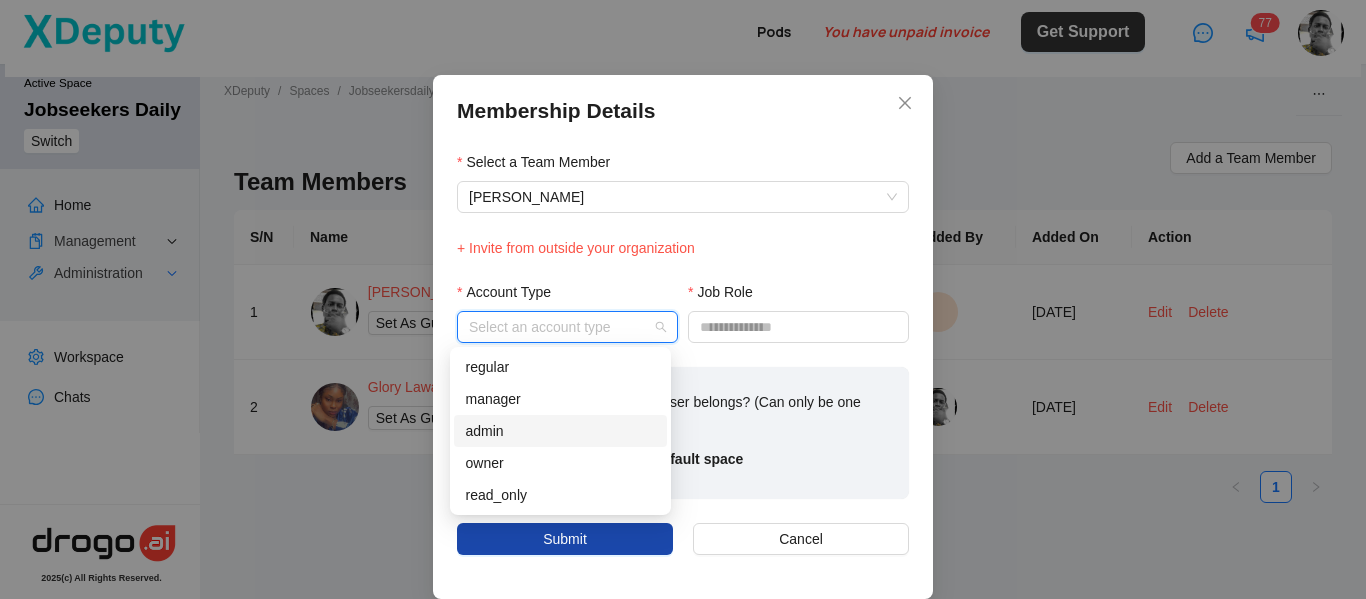 click on "admin" at bounding box center [560, 431] 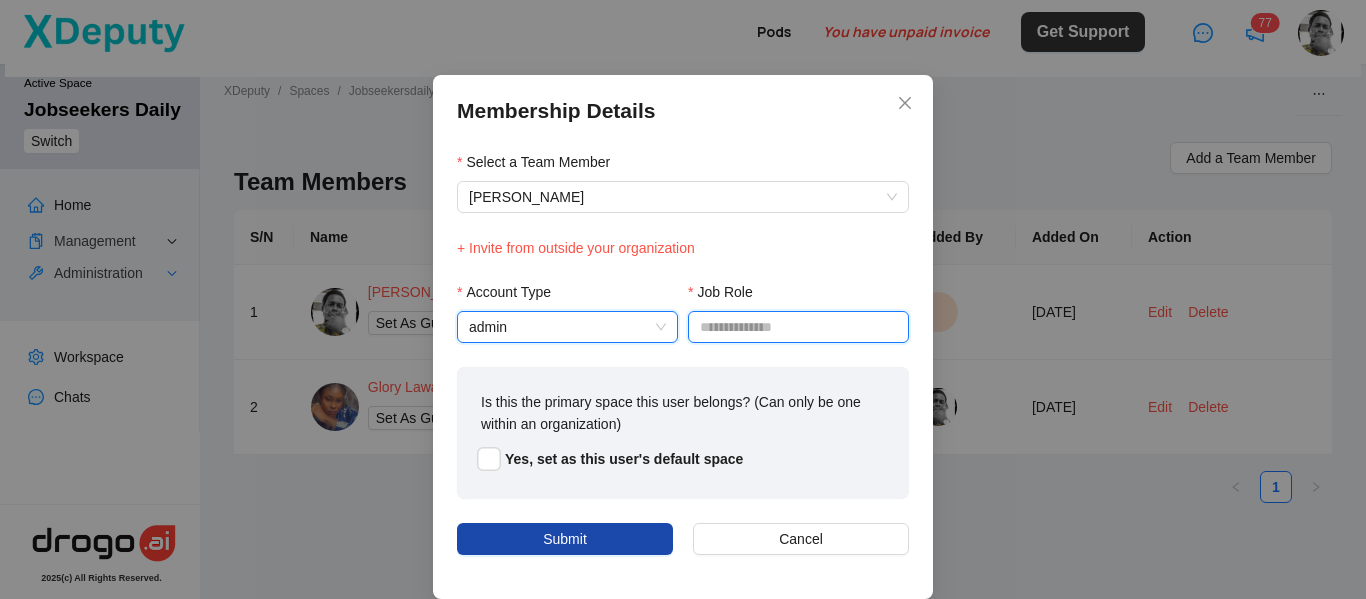 click on "Job Role" at bounding box center (798, 327) 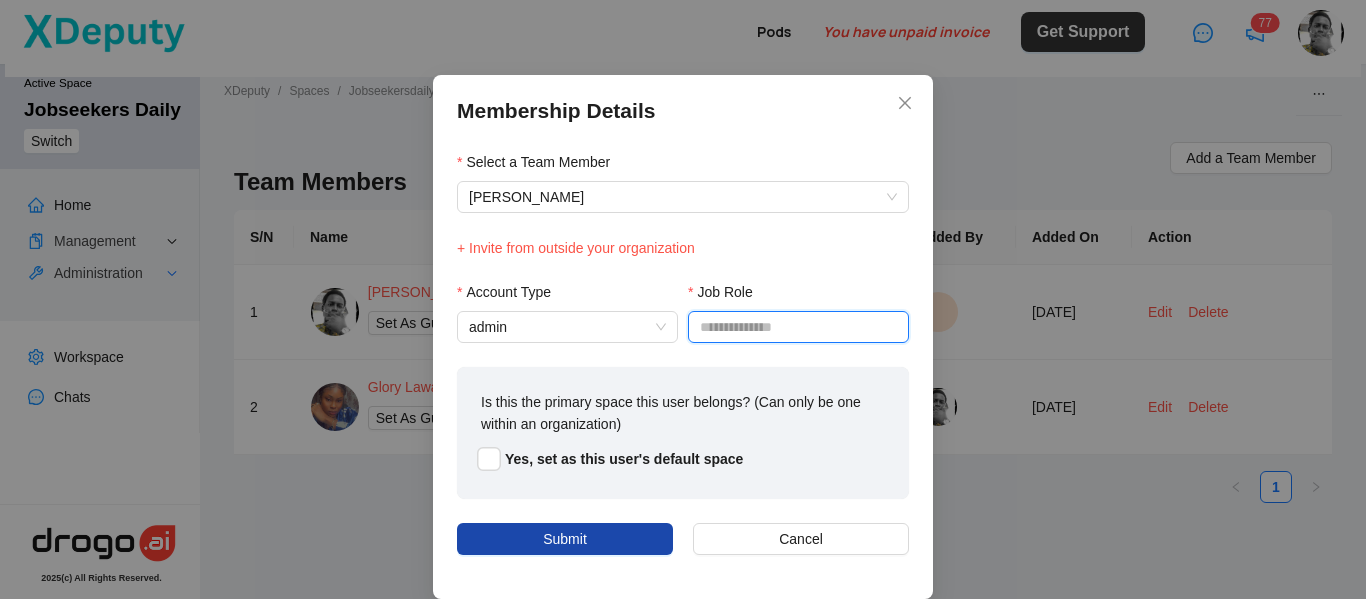 type on "*****" 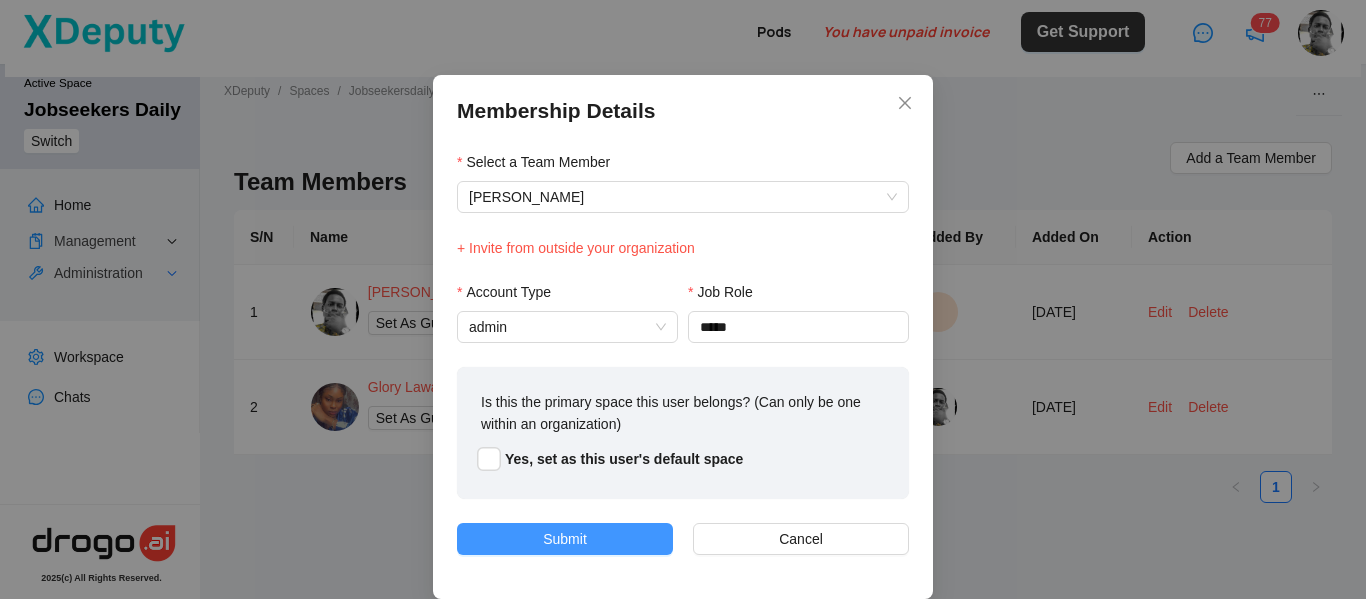 click on "Submit" at bounding box center [565, 539] 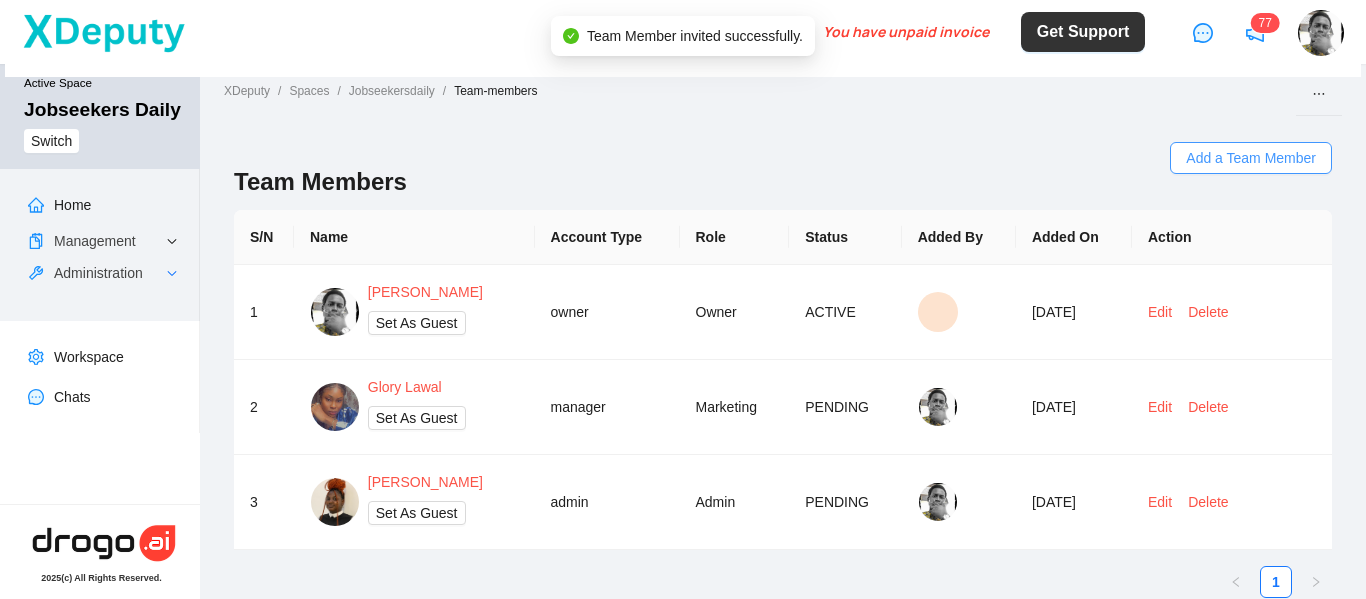 click on "Add a Team Member" at bounding box center (1251, 158) 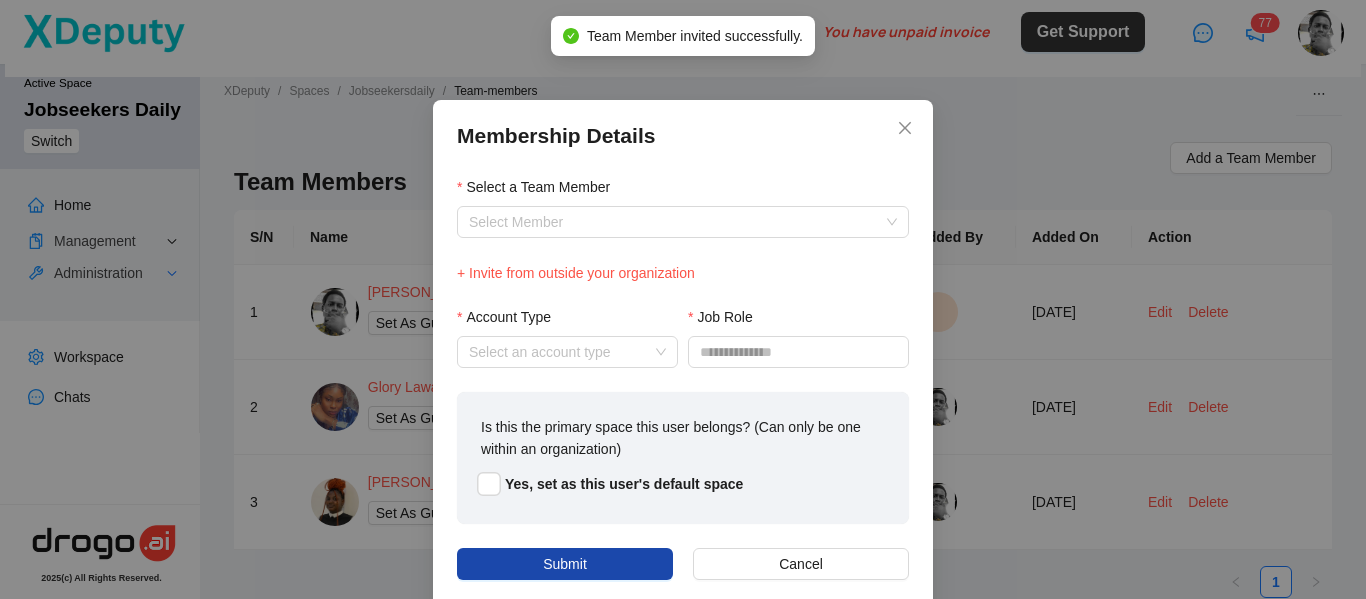 scroll, scrollTop: 25, scrollLeft: 0, axis: vertical 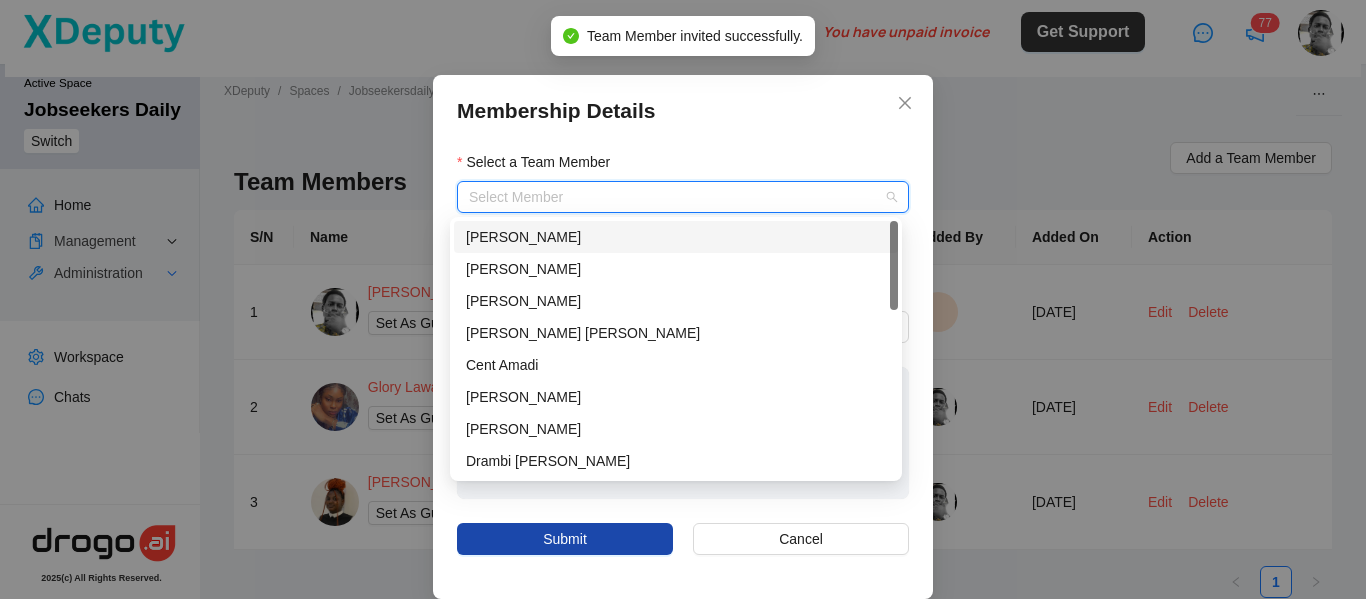 click on "Select a Team Member" at bounding box center (683, 197) 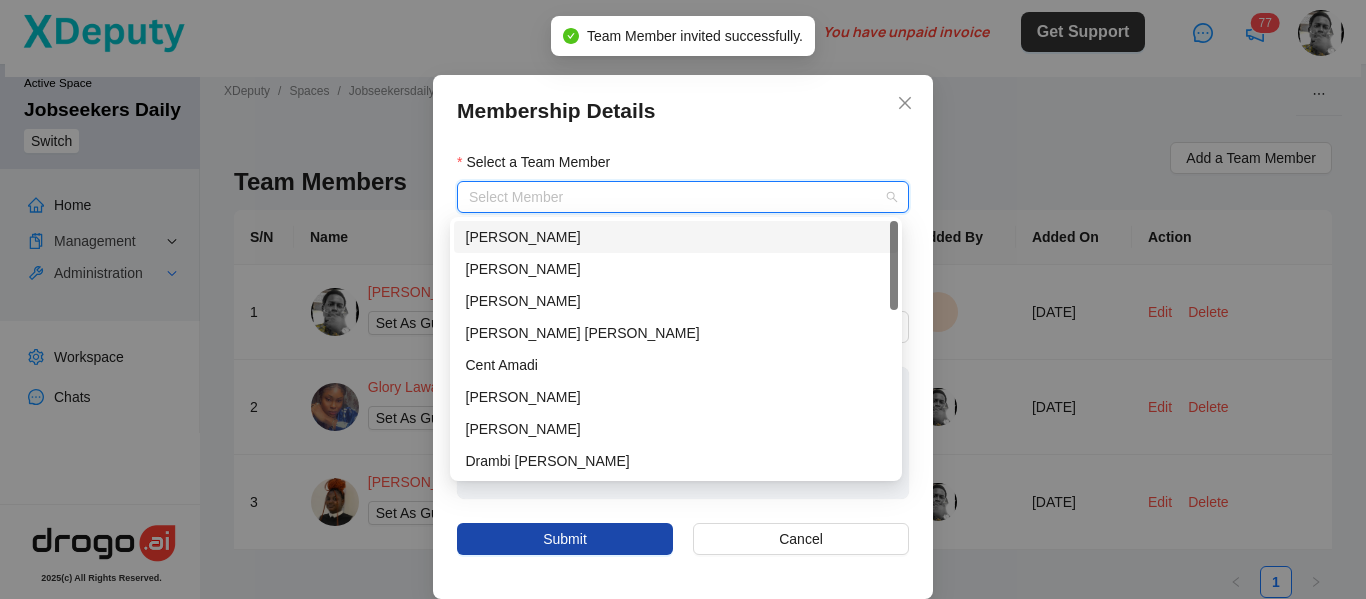 type on "*" 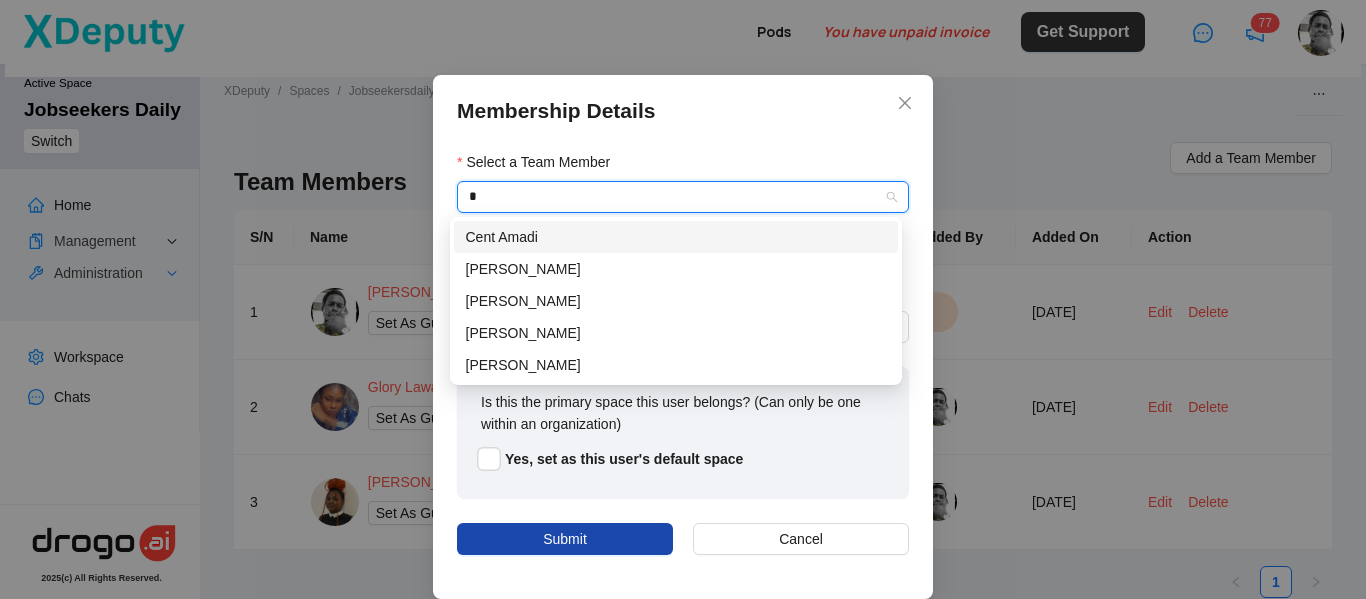 click on "Cent Amadi" at bounding box center (676, 237) 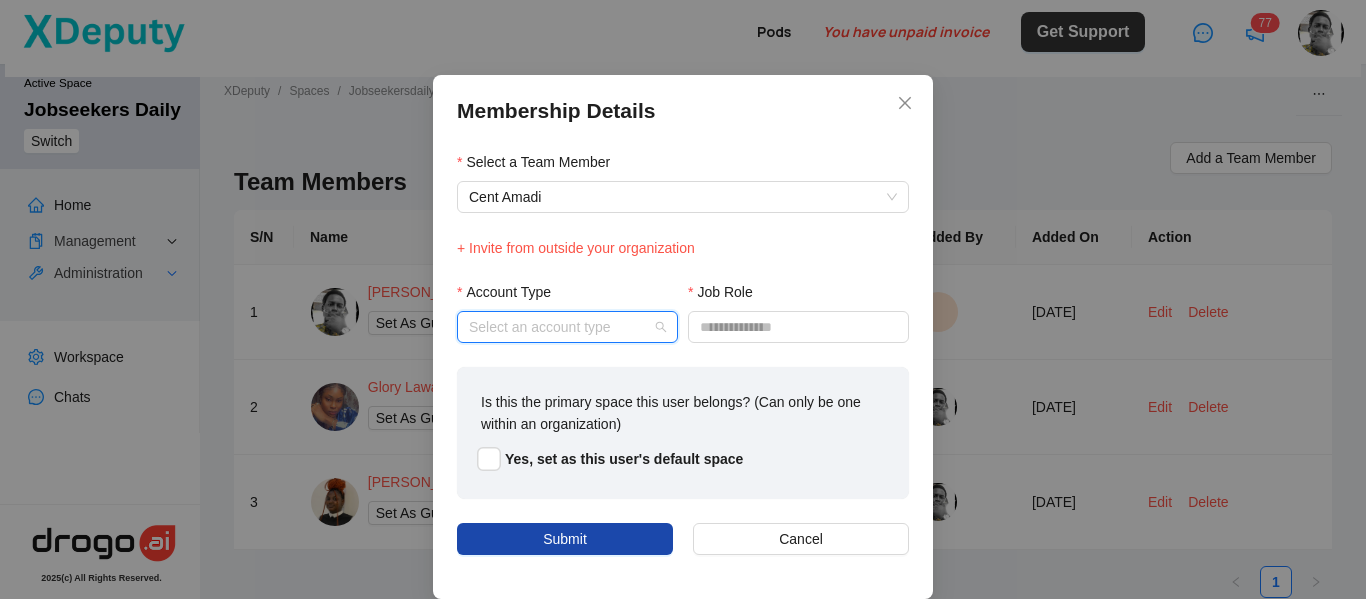 click on "Account Type" at bounding box center (567, 327) 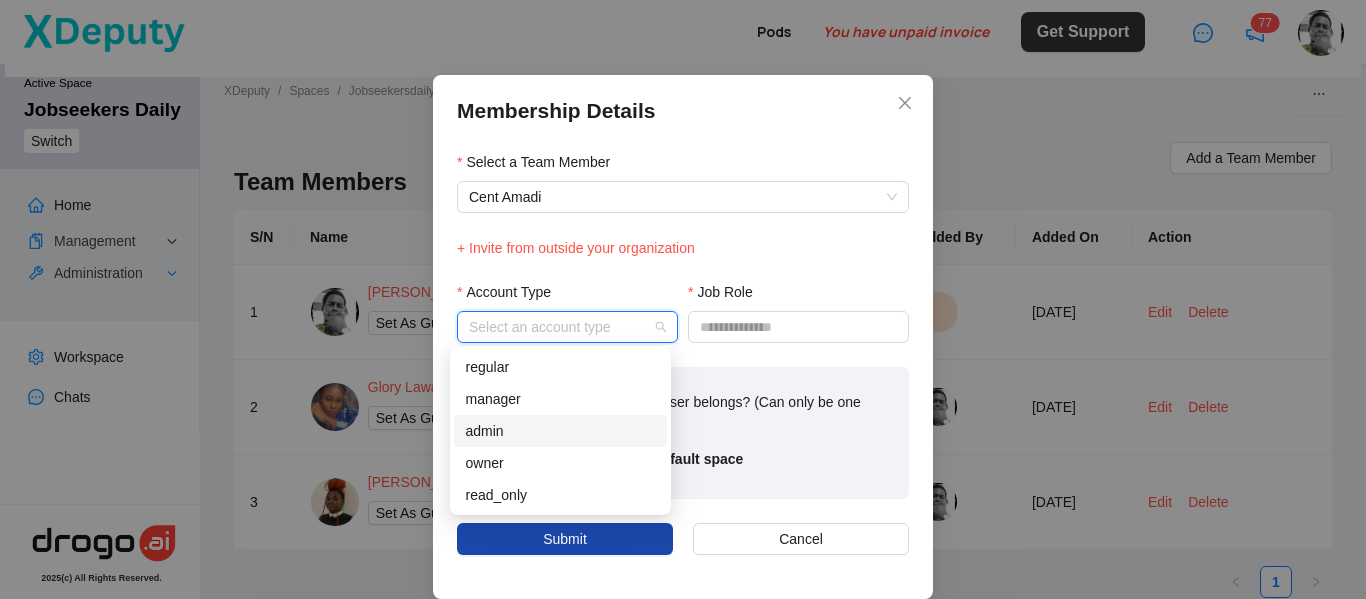 click on "admin" at bounding box center (560, 431) 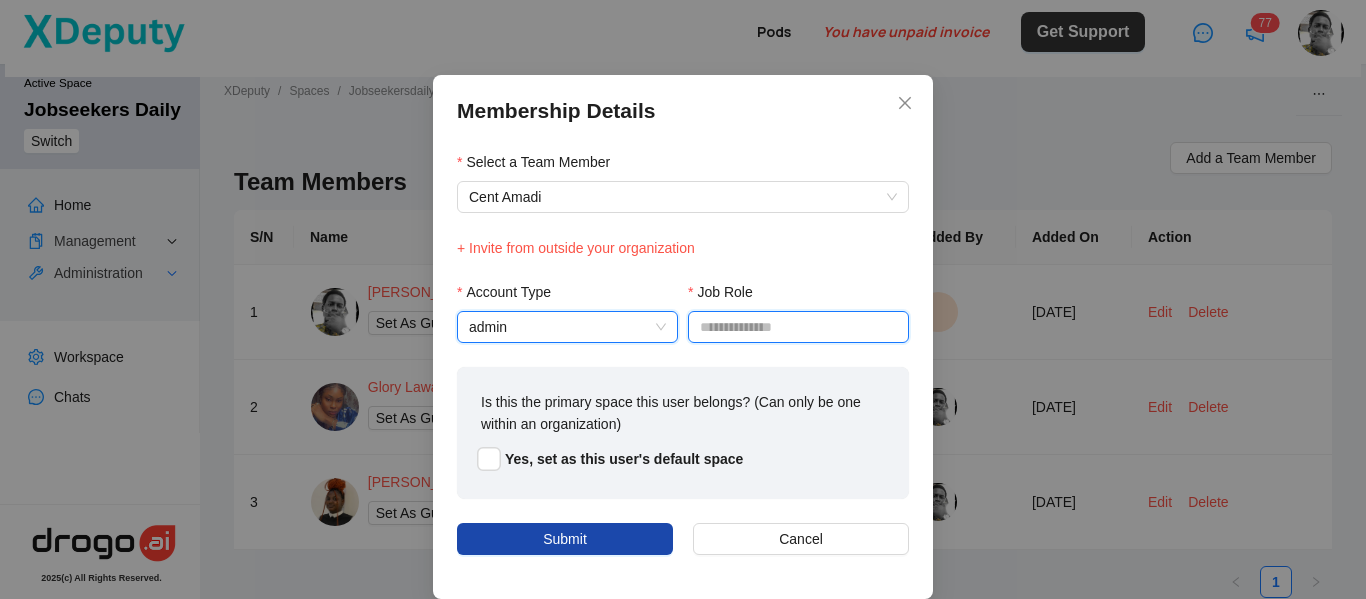 click on "Job Role" at bounding box center [798, 327] 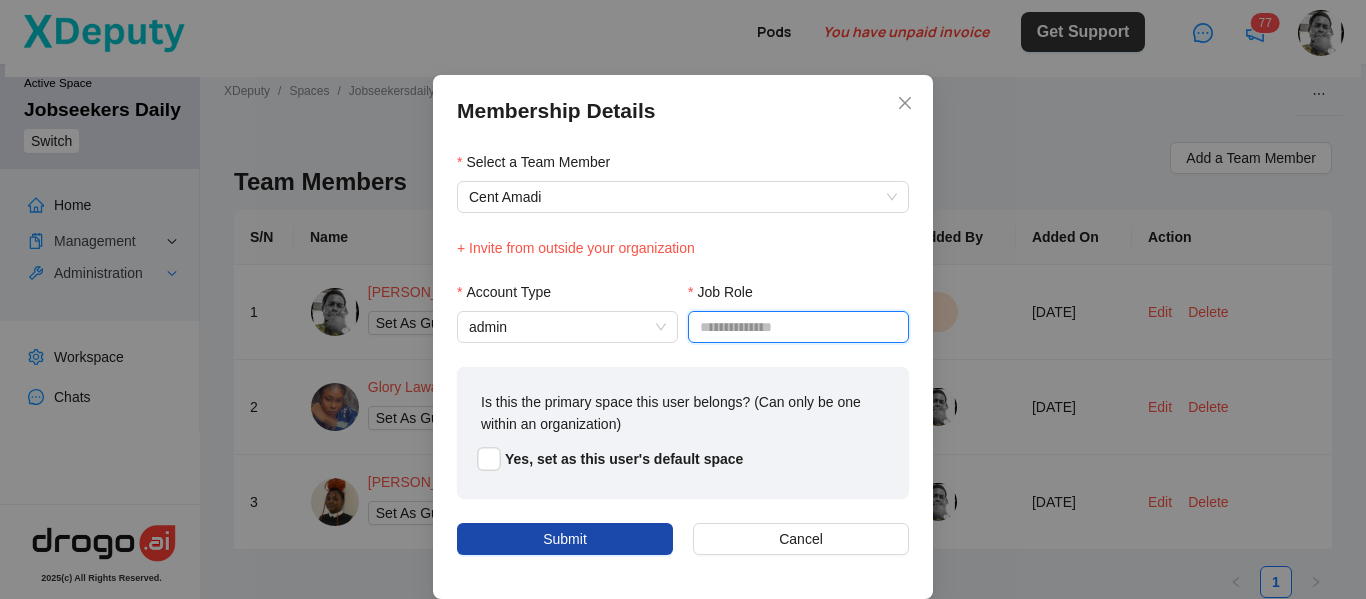 type on "*****" 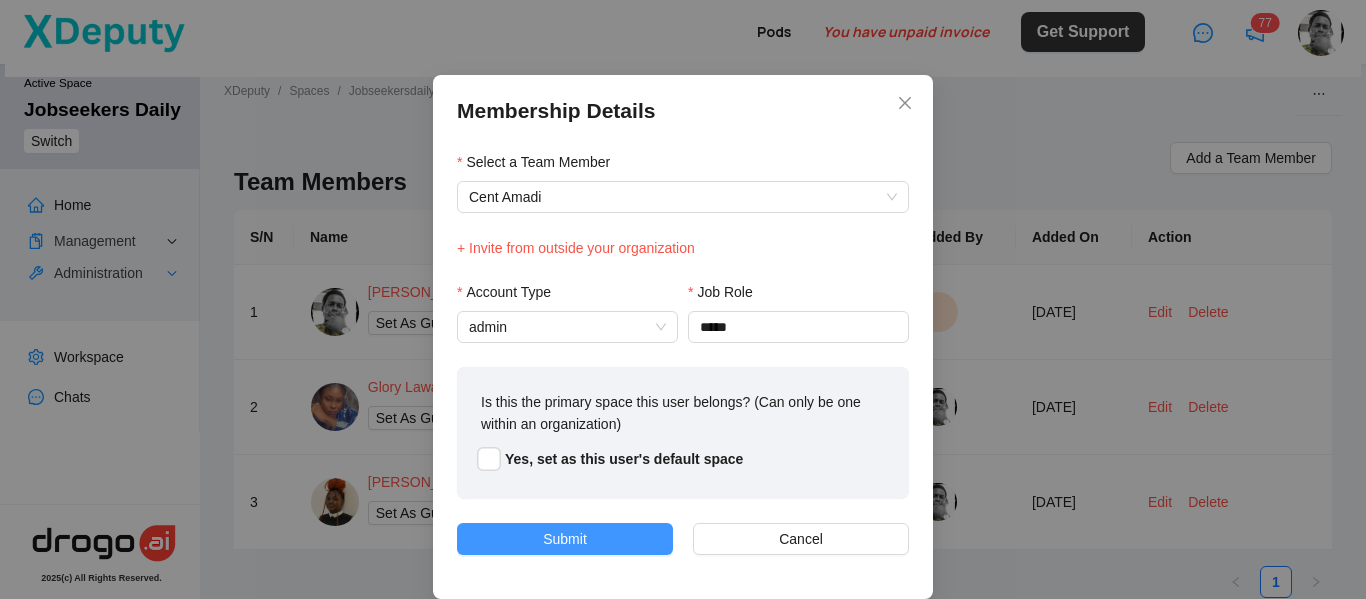 click on "Submit" at bounding box center (565, 539) 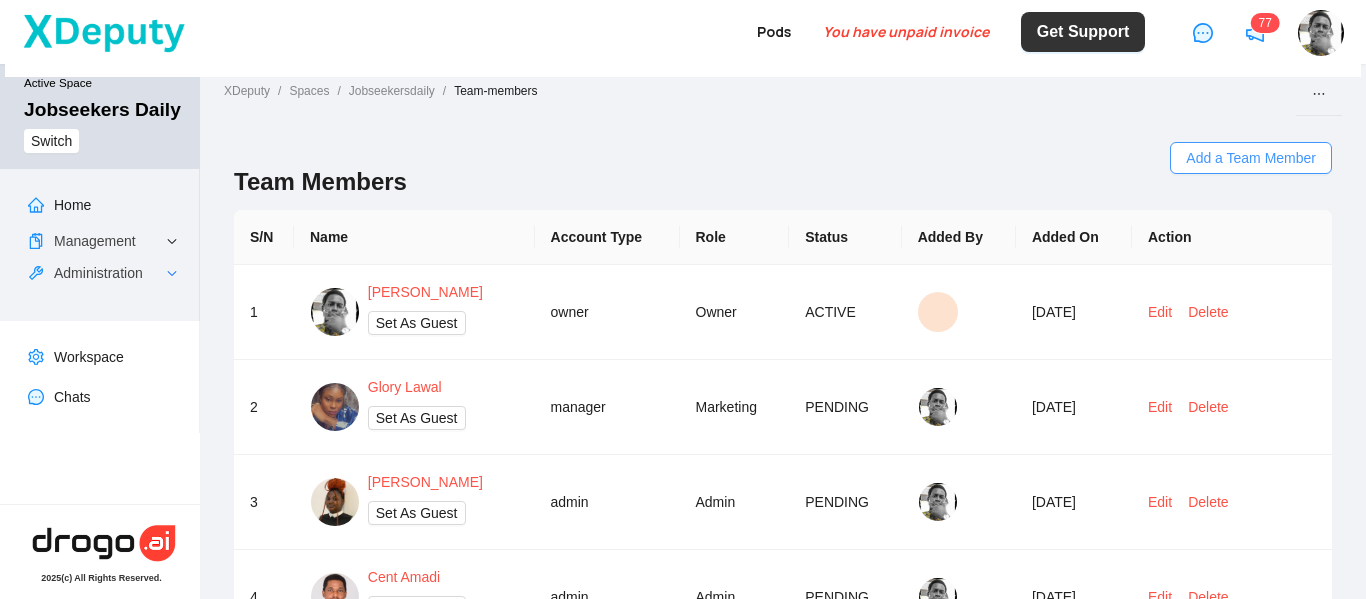 click on "Add a Team Member" at bounding box center (1251, 158) 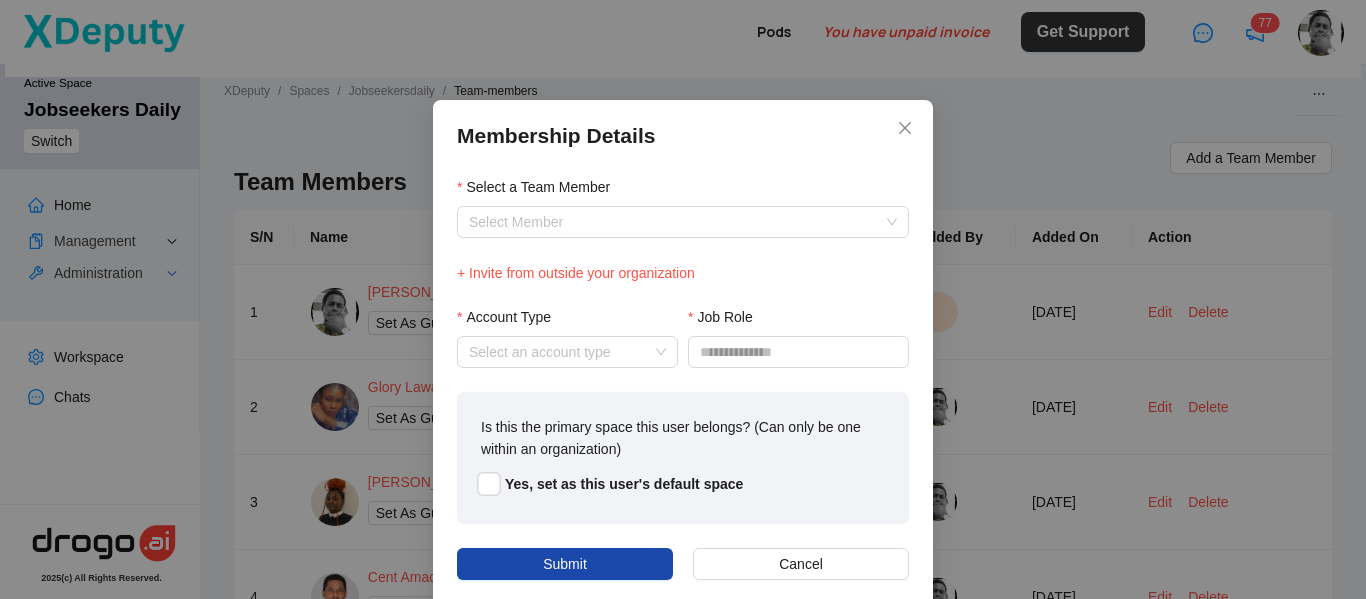 scroll, scrollTop: 25, scrollLeft: 0, axis: vertical 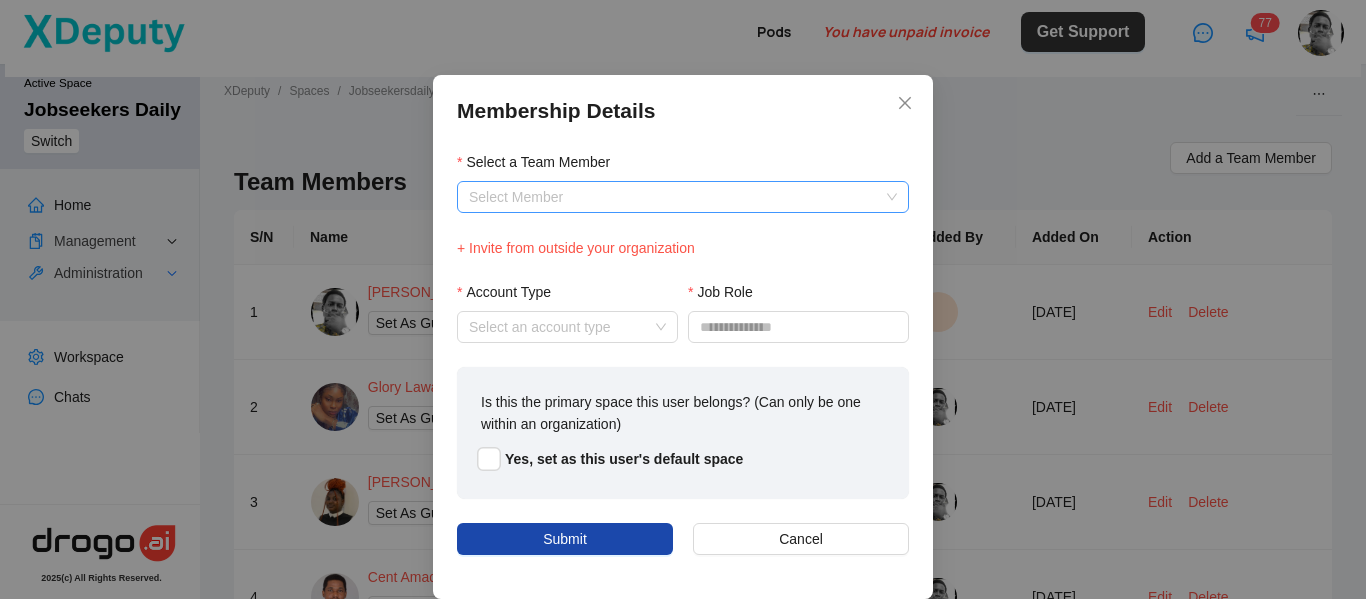 click on "Select a Team Member" at bounding box center [683, 197] 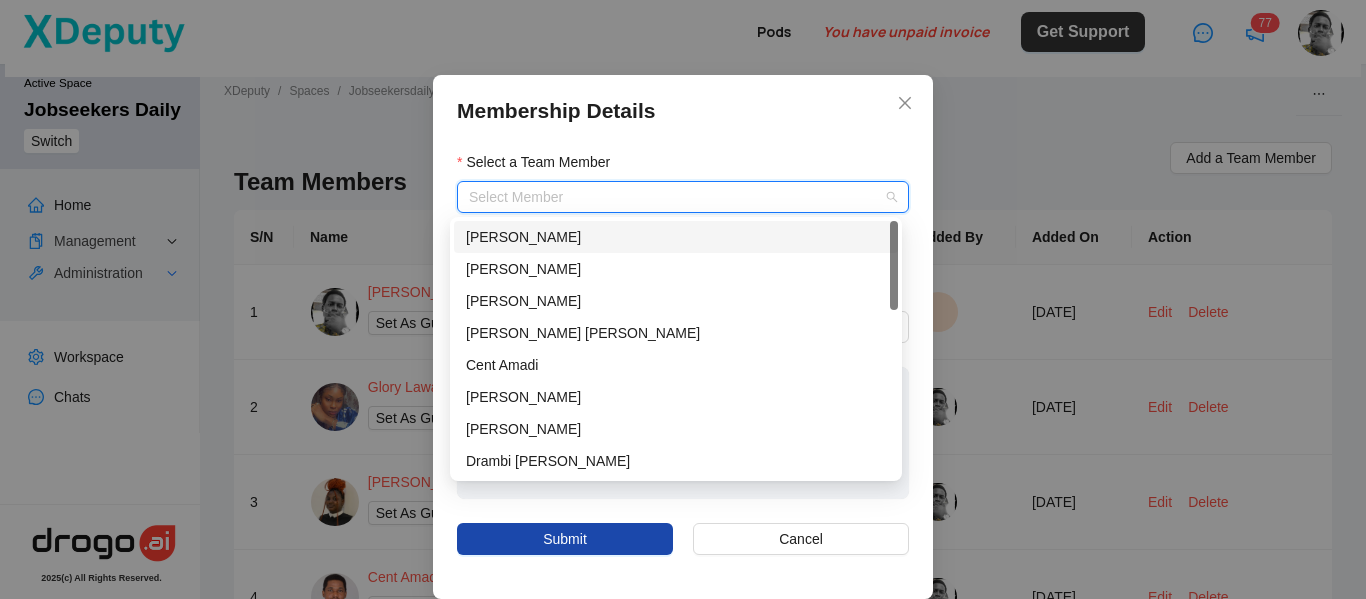 type on "*" 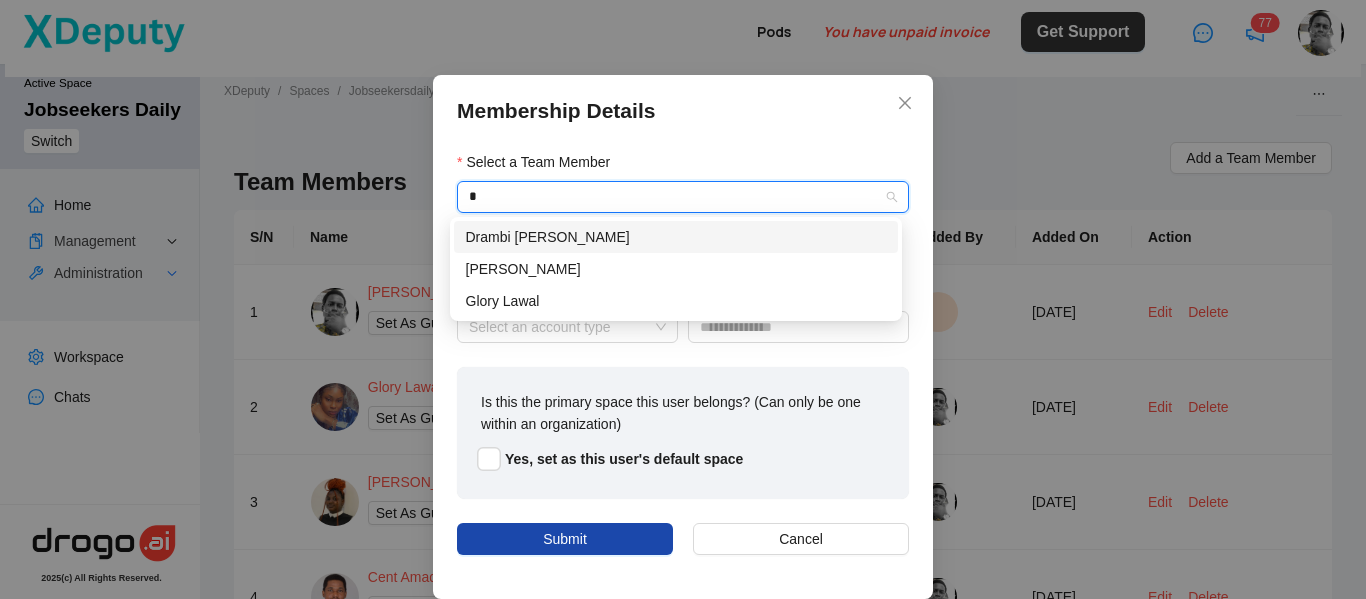 type 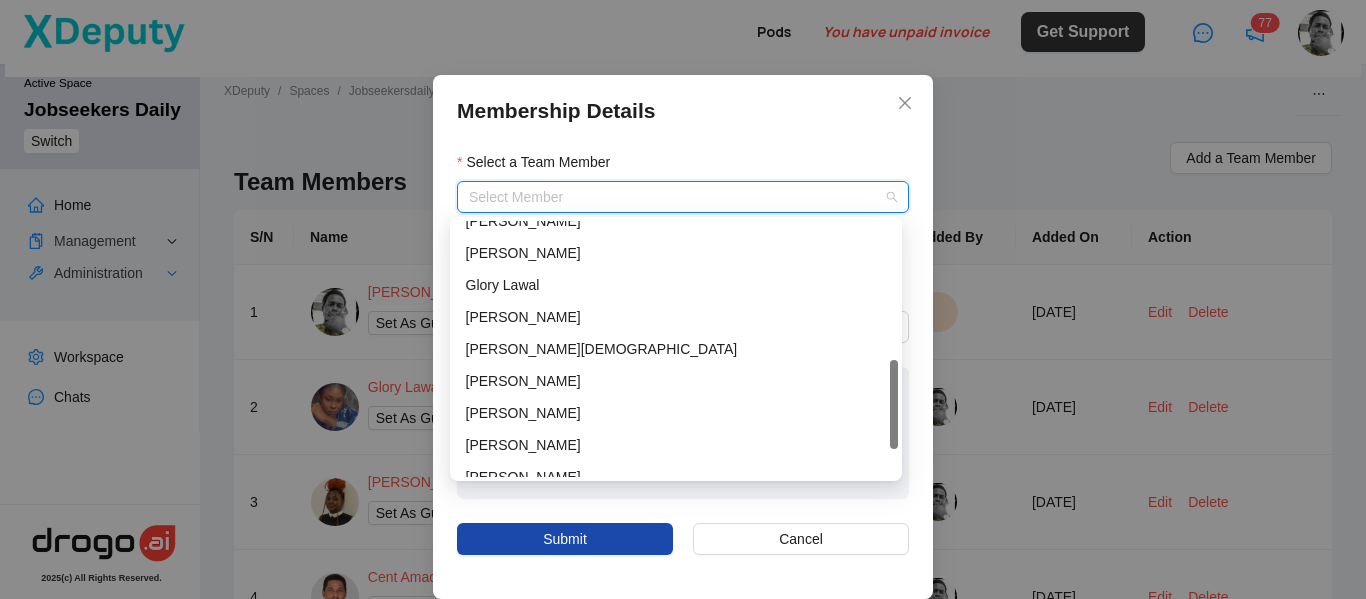 scroll, scrollTop: 480, scrollLeft: 0, axis: vertical 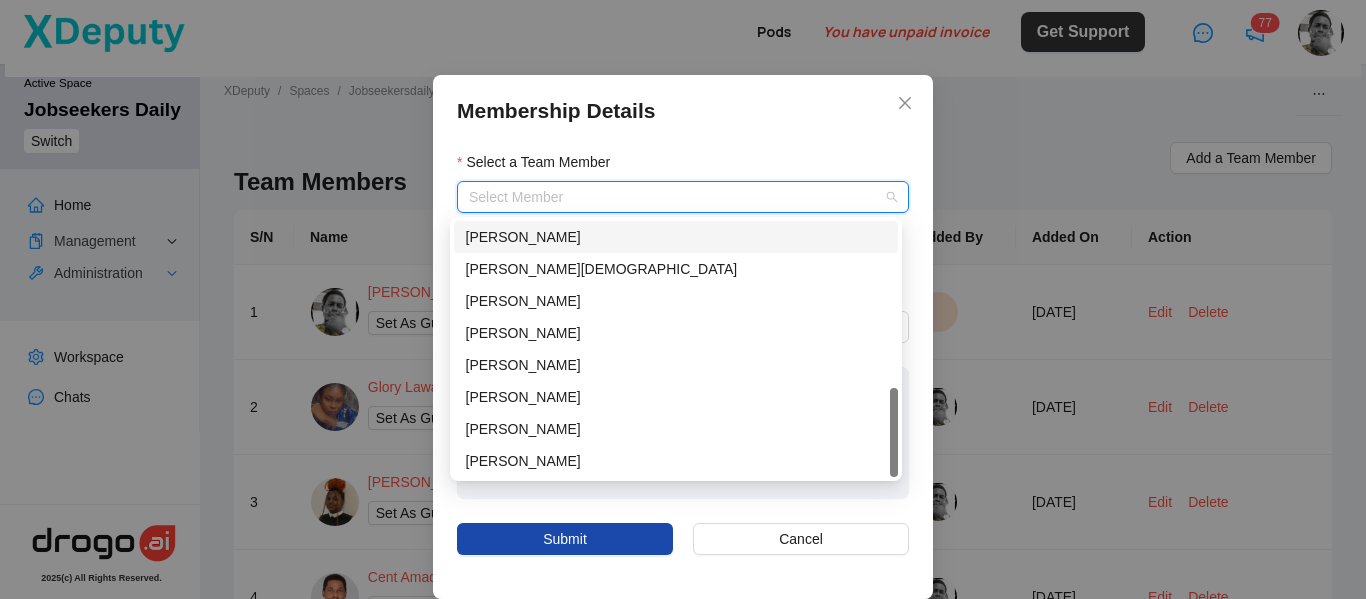 click on "Membership Details" at bounding box center [683, 111] 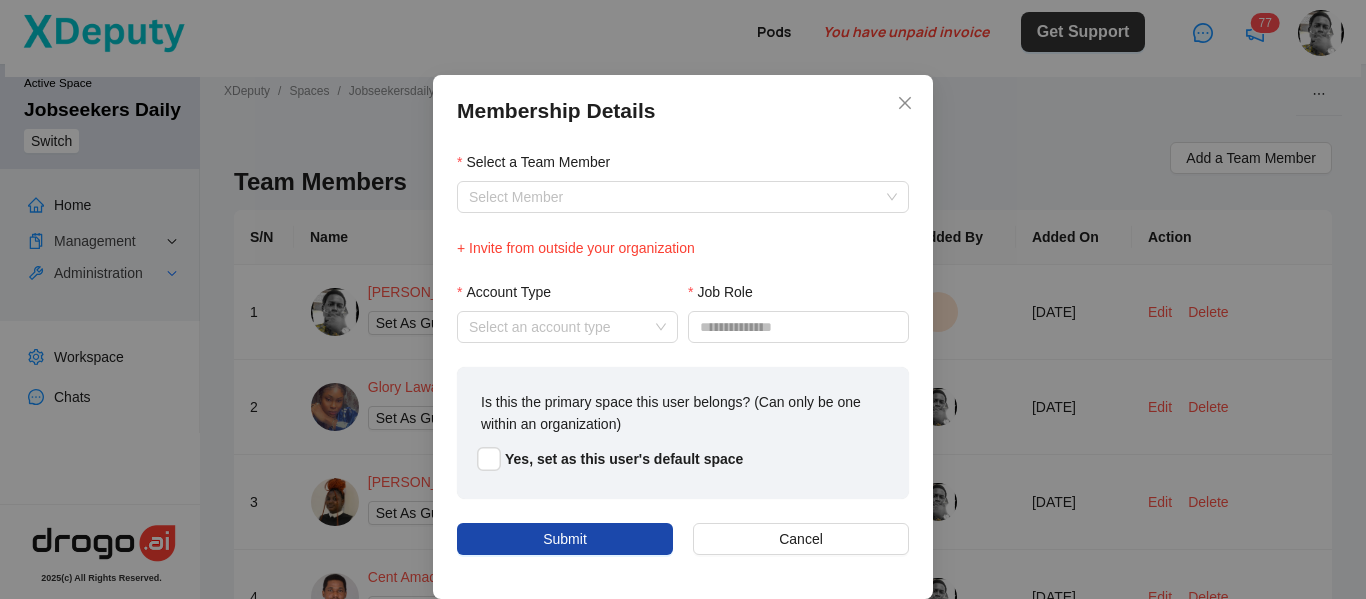 click on "+ Invite from outside your organization" at bounding box center (576, 248) 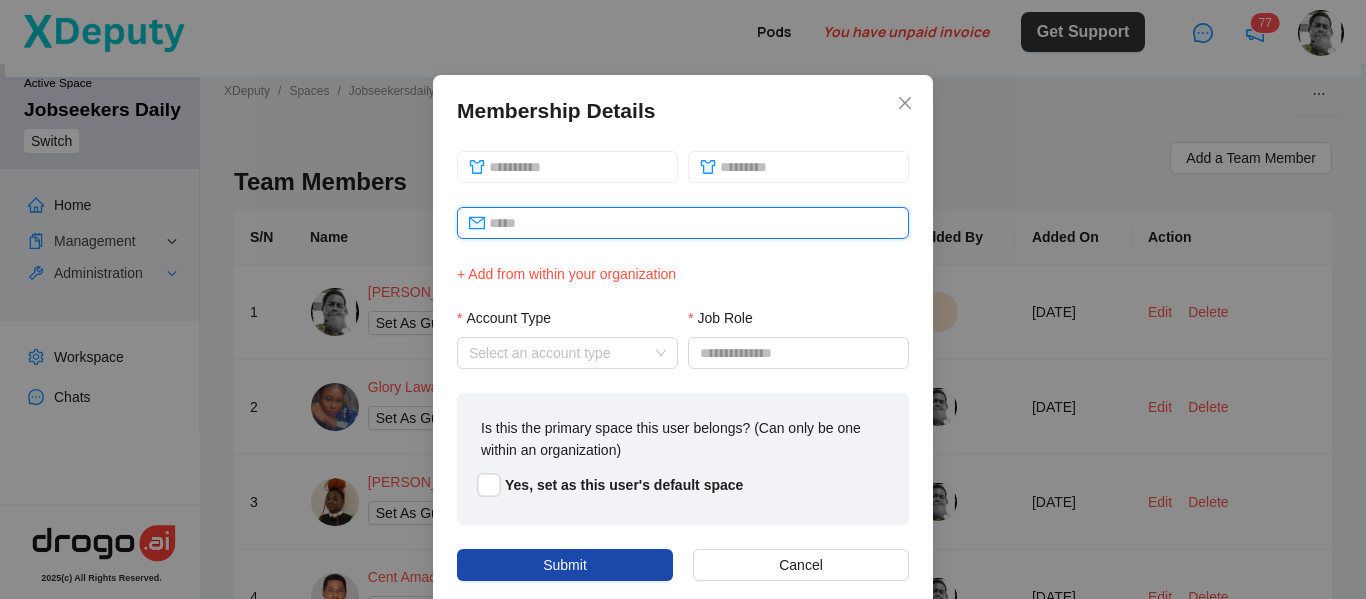 click at bounding box center (693, 223) 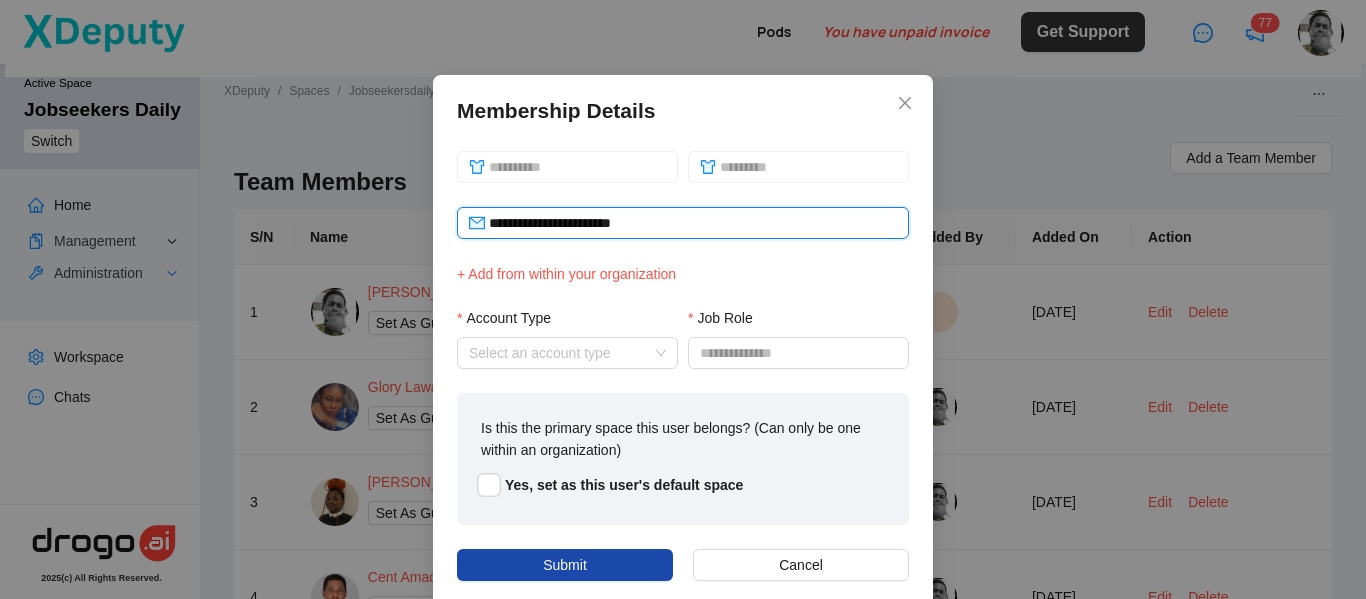 type on "**********" 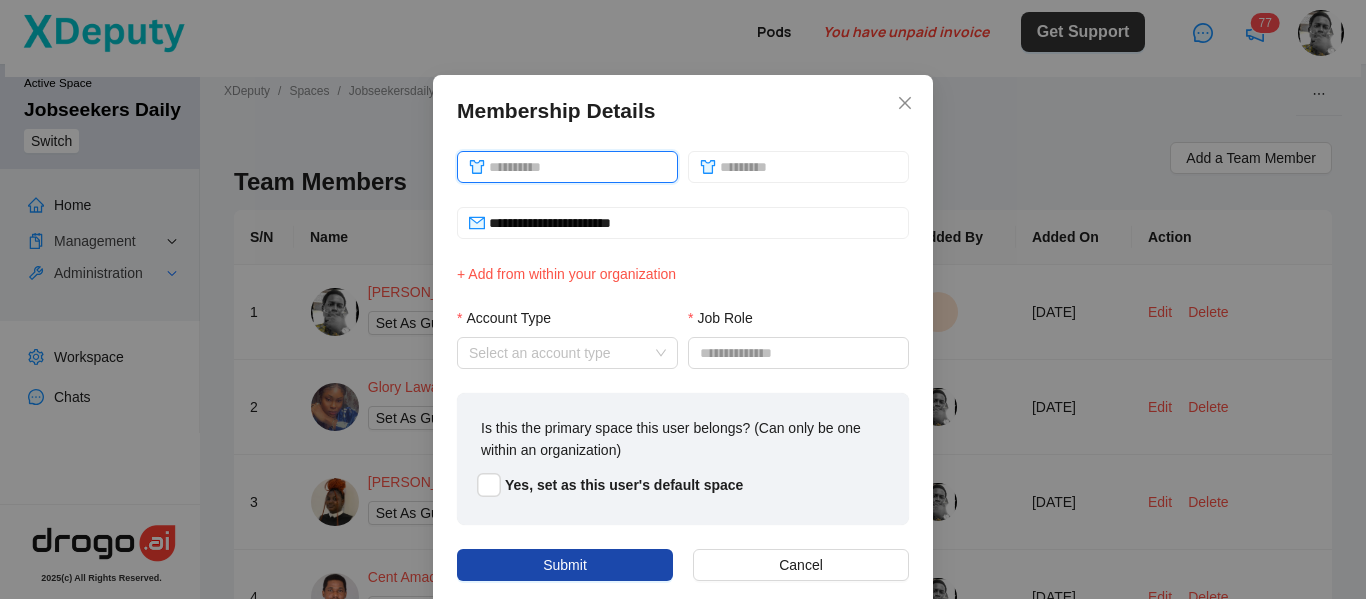 click at bounding box center [577, 167] 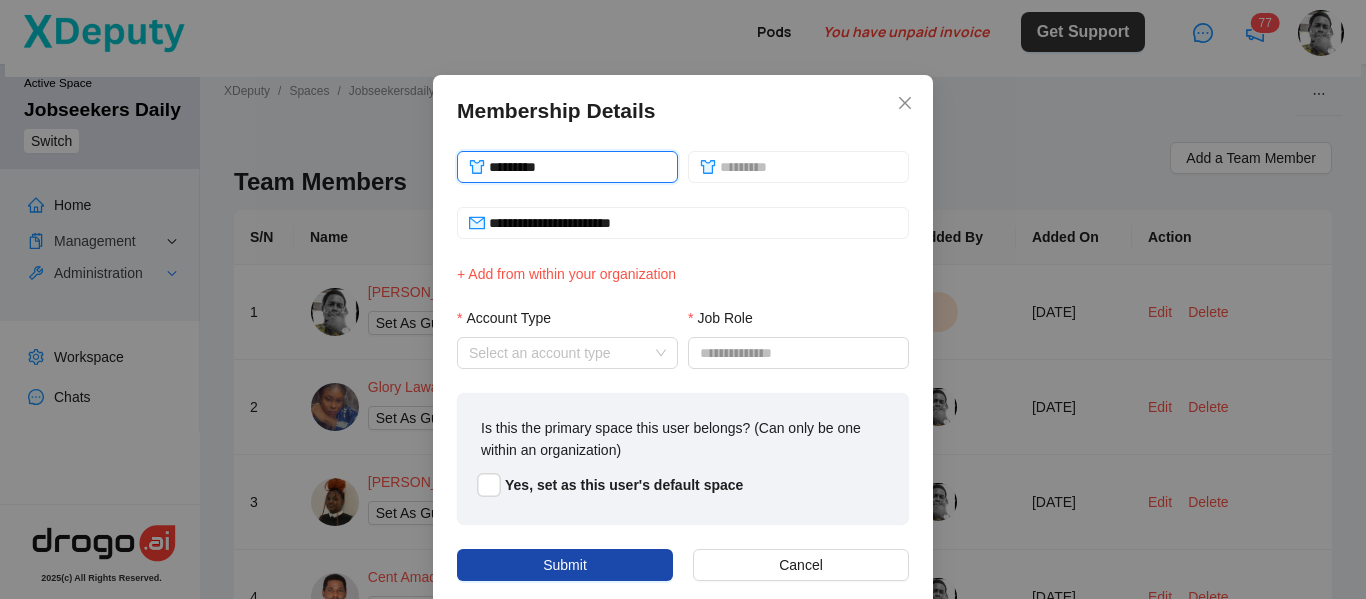 type on "********" 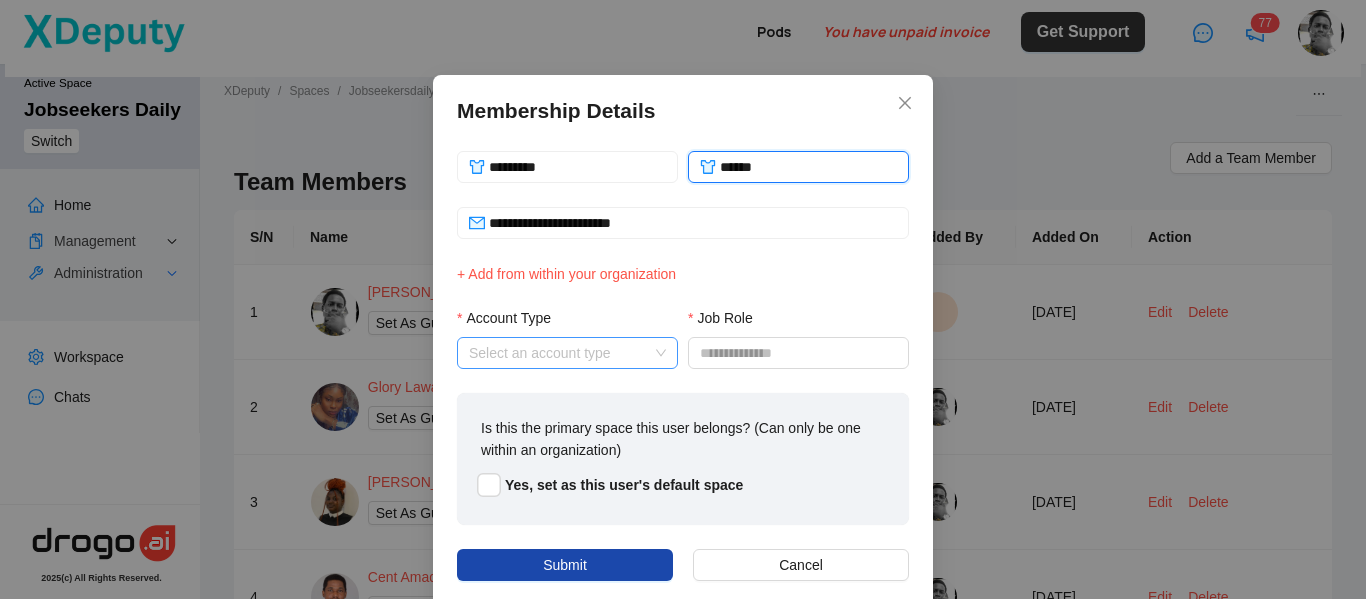 type on "******" 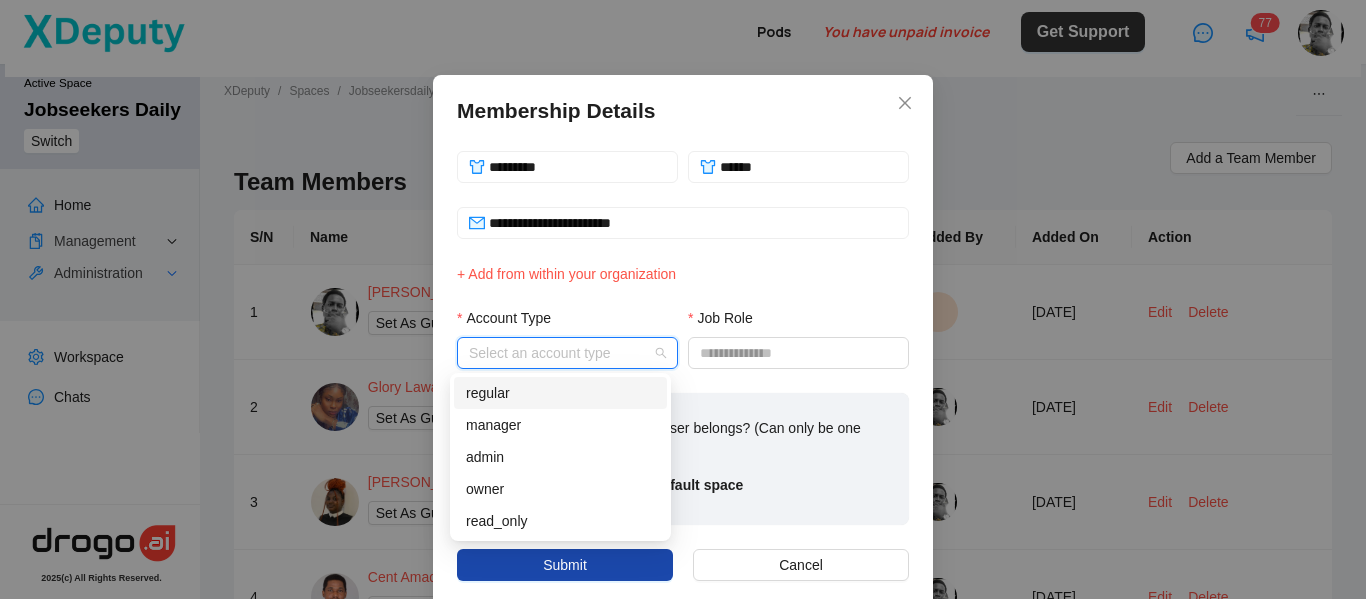 click on "Account Type" at bounding box center [567, 353] 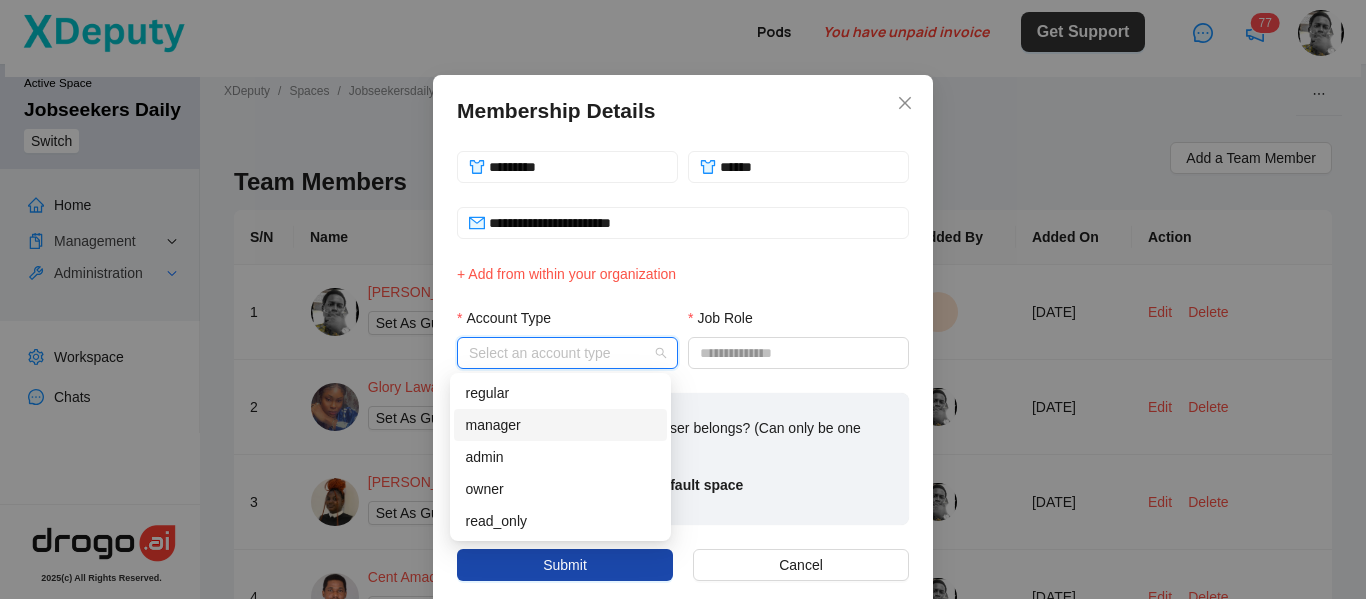 click on "manager" at bounding box center [560, 425] 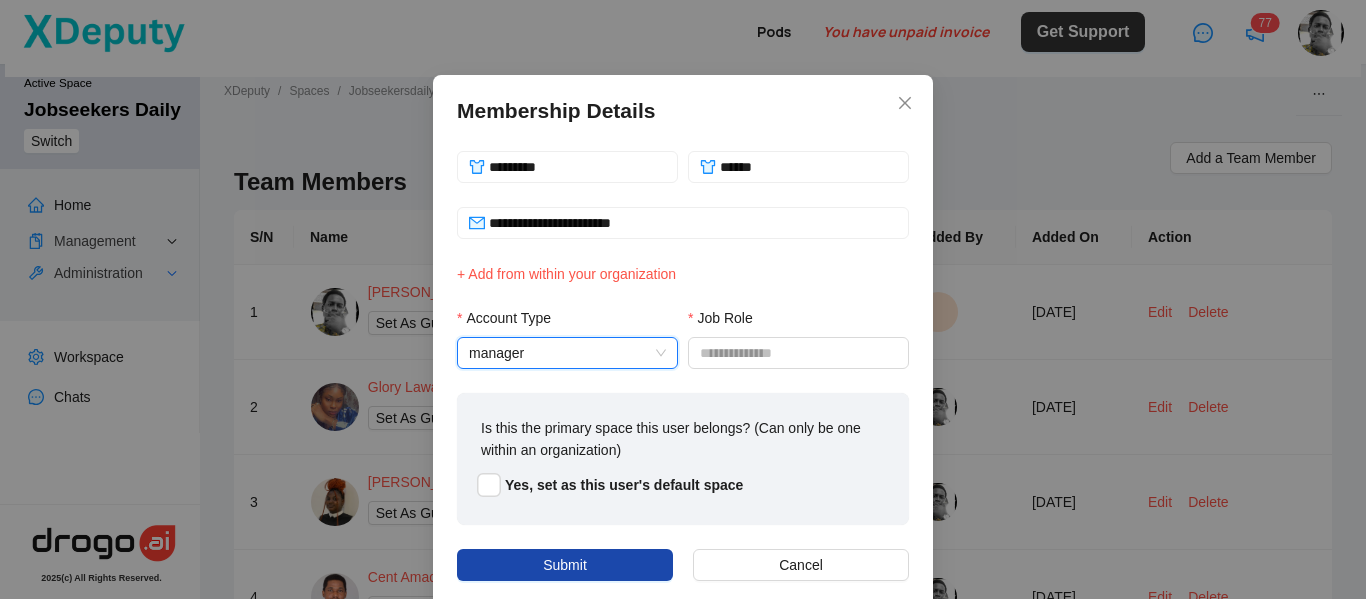 click on "manager" at bounding box center [567, 353] 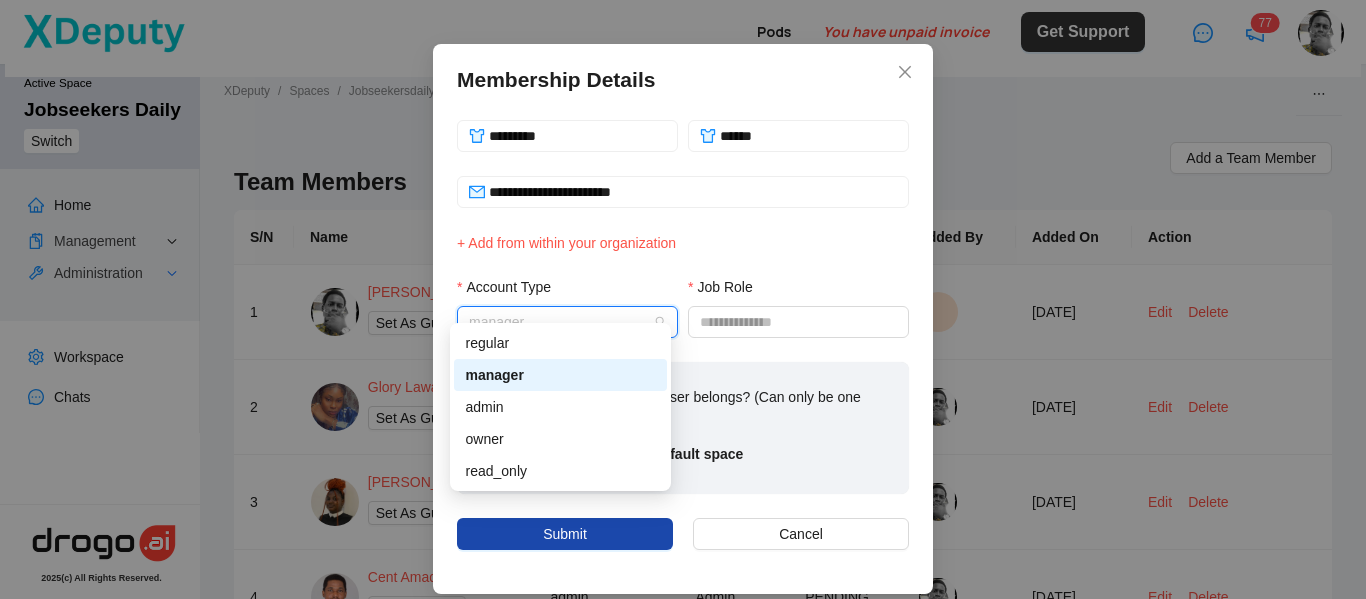scroll, scrollTop: 0, scrollLeft: 0, axis: both 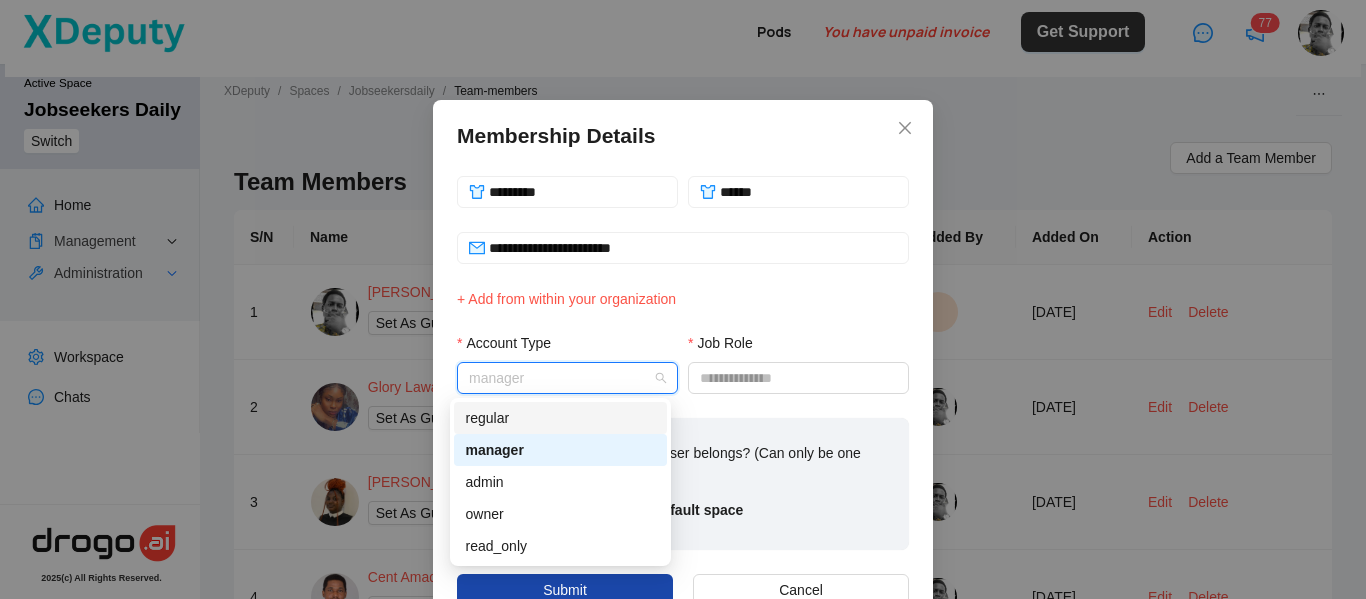 click on "regular" at bounding box center (560, 418) 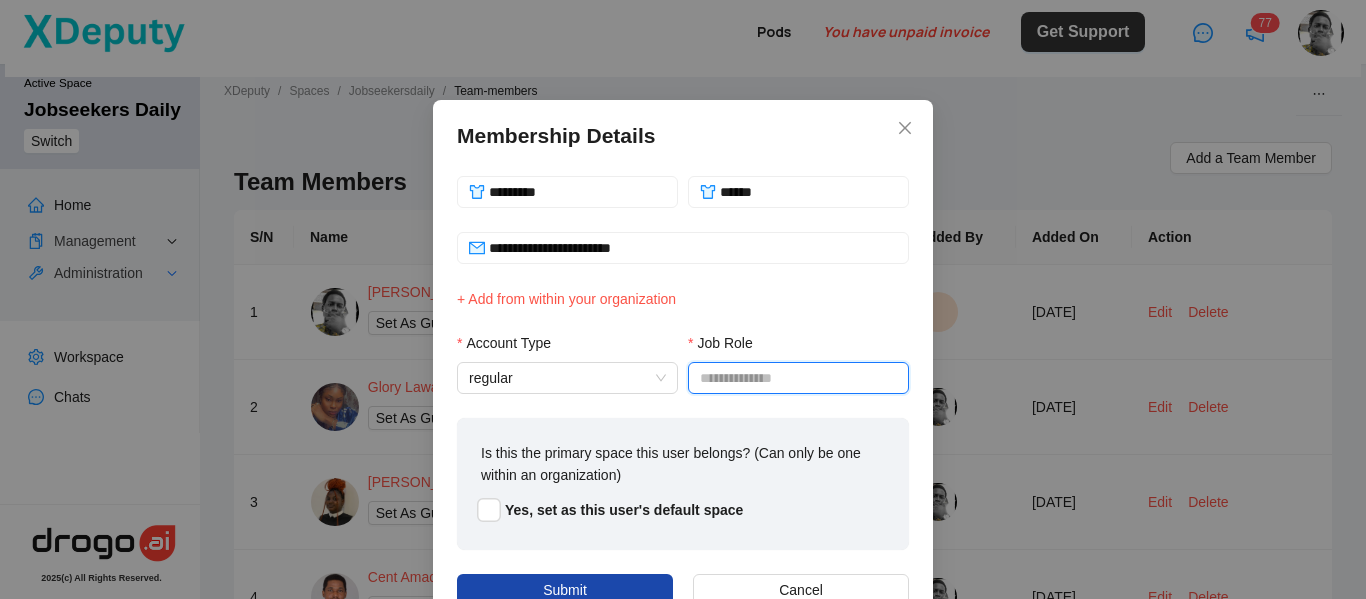 click on "Job Role" at bounding box center (798, 378) 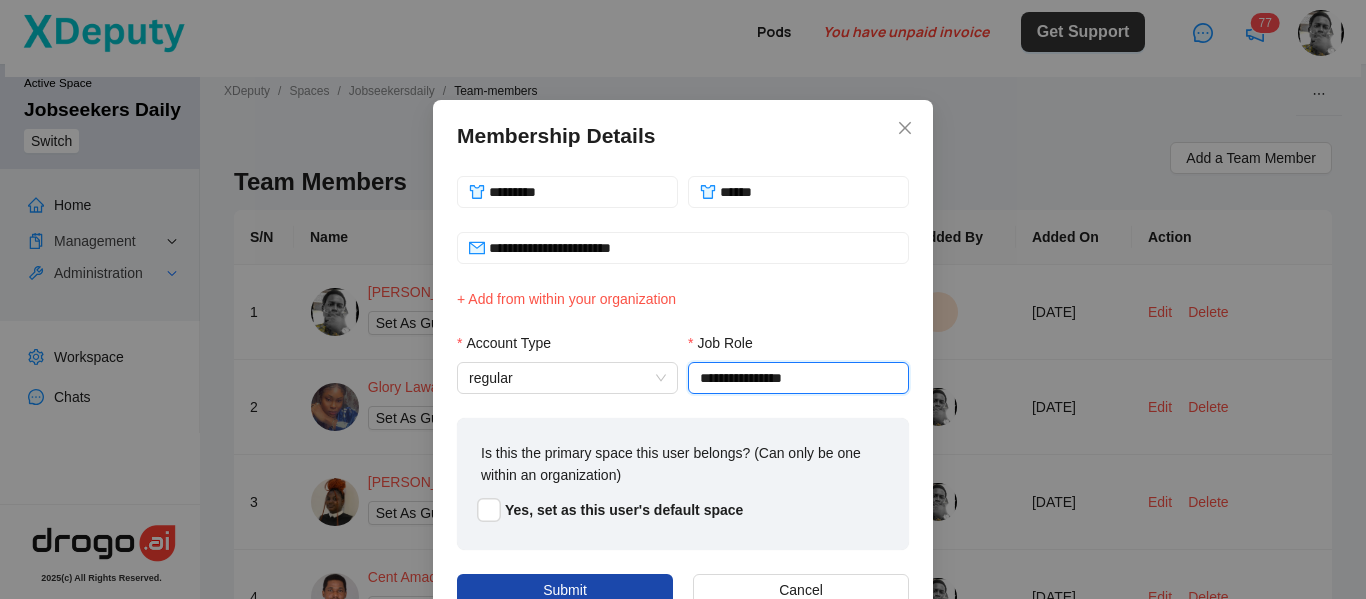 click on "**********" at bounding box center (798, 378) 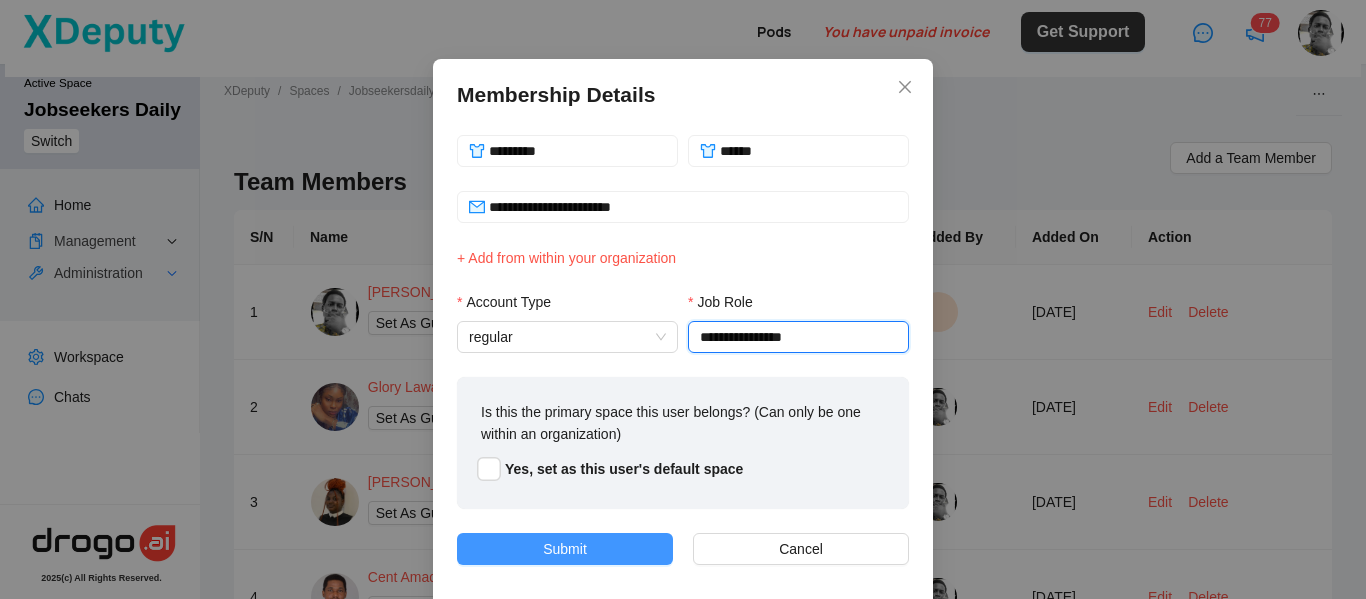 scroll, scrollTop: 75, scrollLeft: 0, axis: vertical 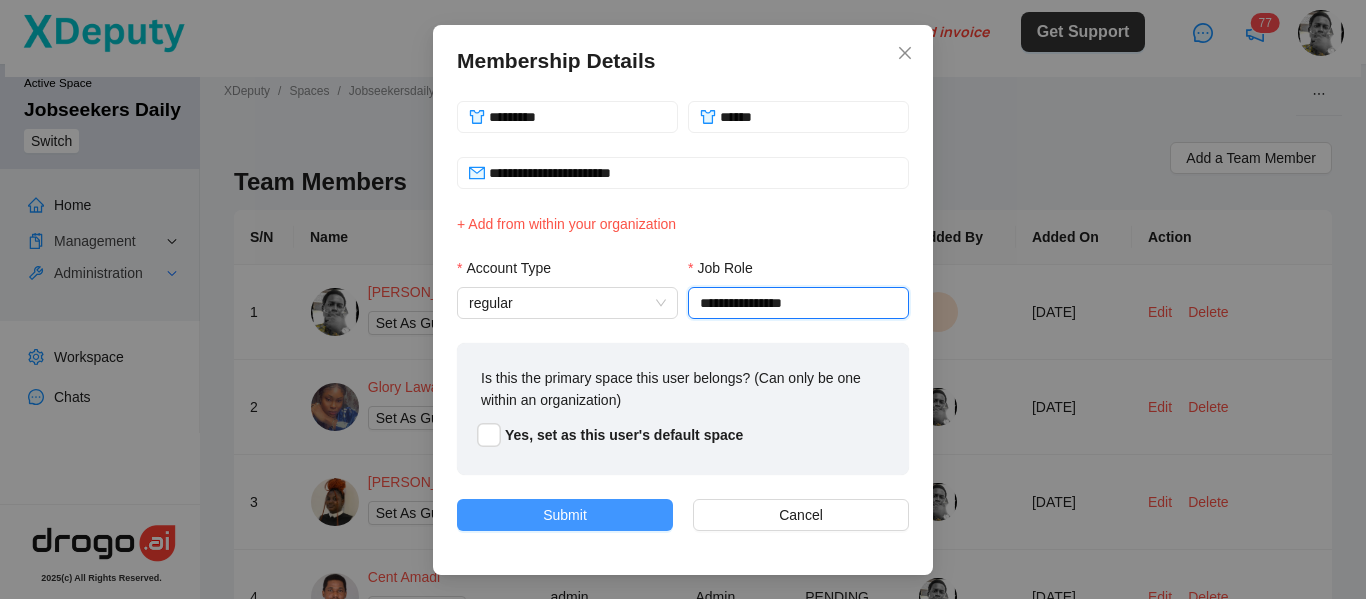 type on "**********" 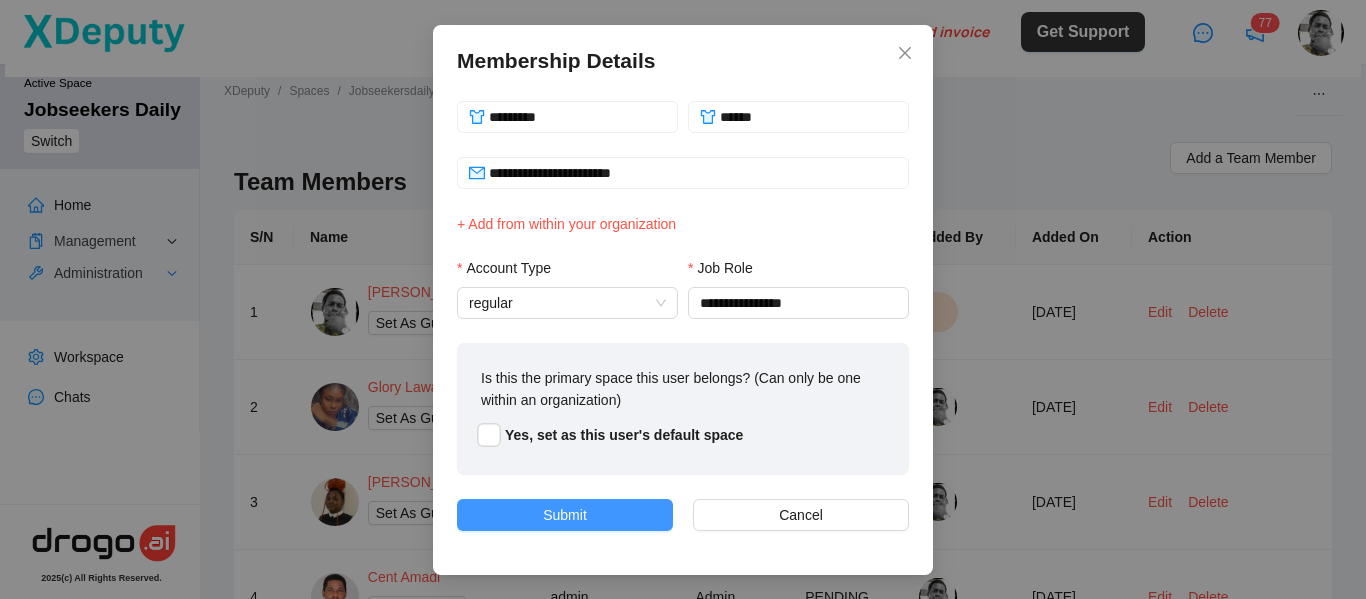 click on "Submit" at bounding box center [565, 515] 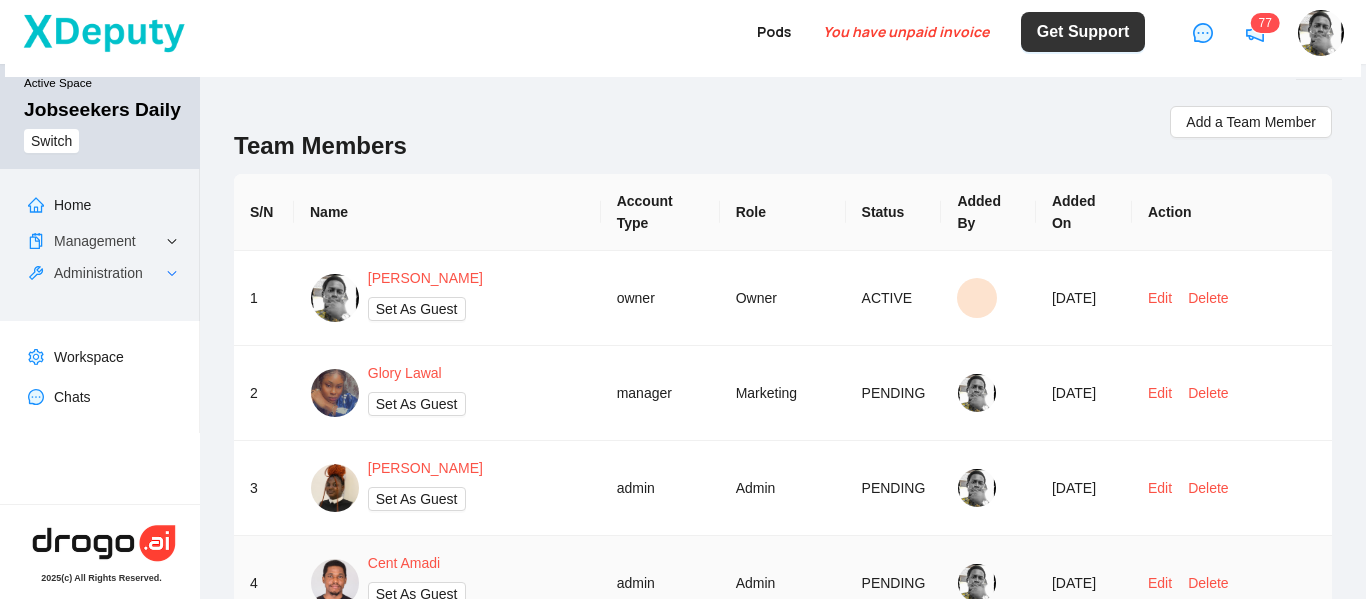 scroll, scrollTop: 0, scrollLeft: 0, axis: both 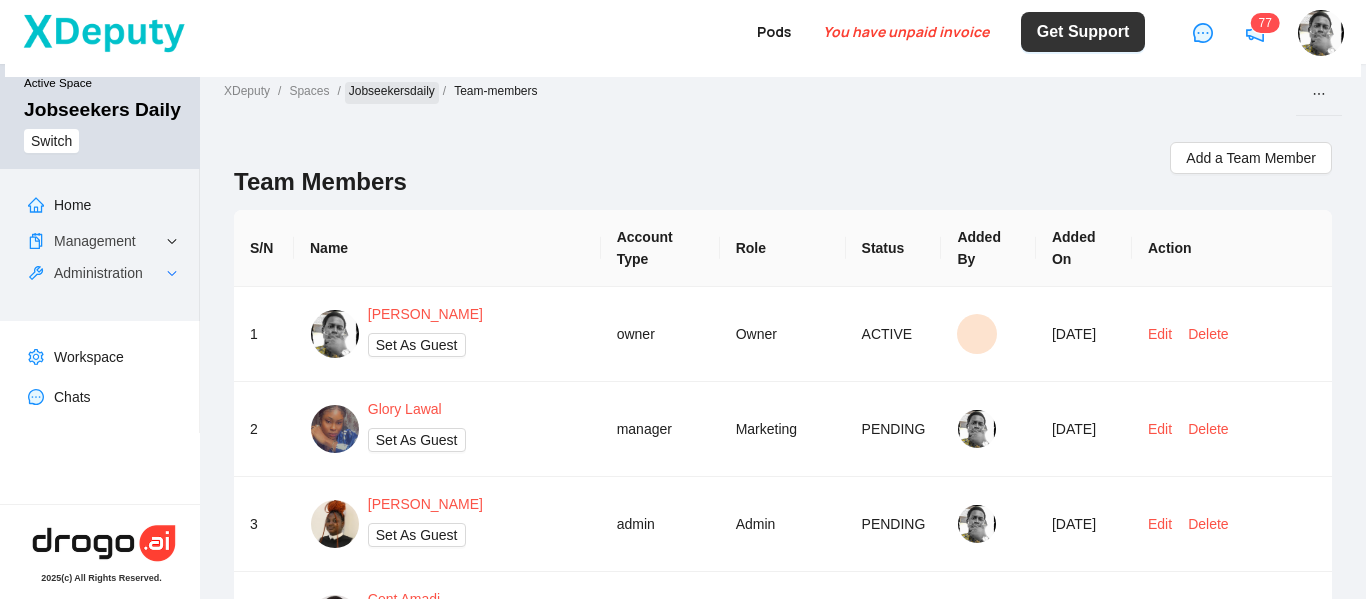 click on "Jobseekersdaily" at bounding box center (392, 93) 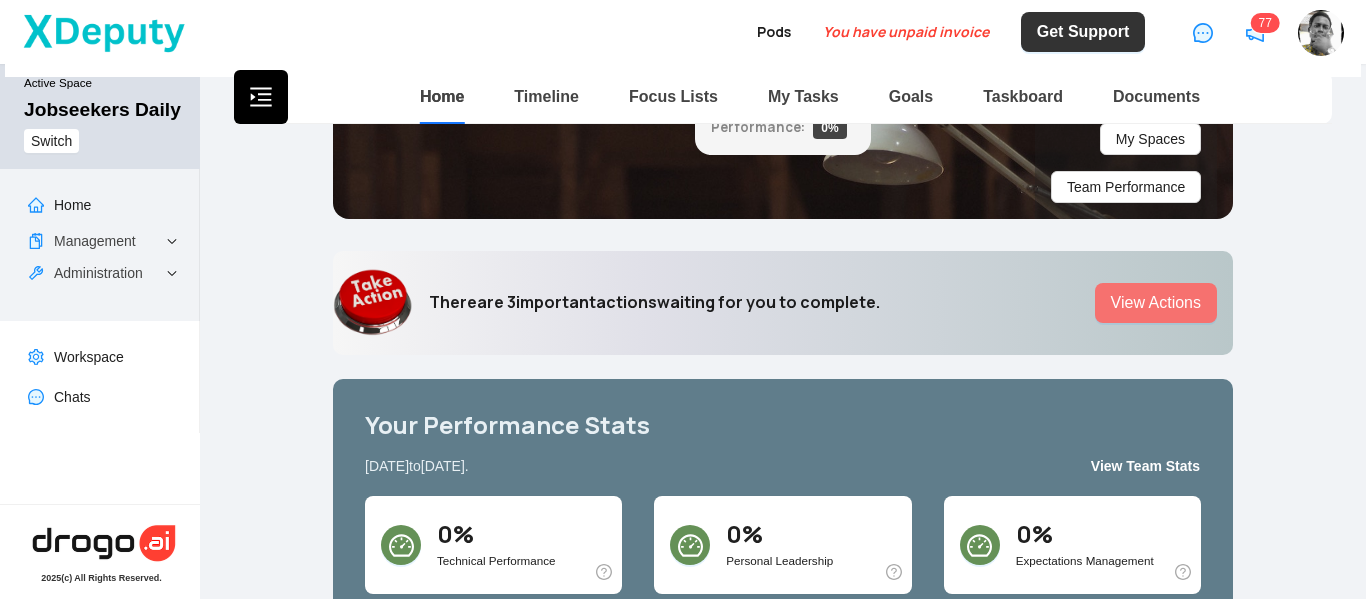 scroll, scrollTop: 0, scrollLeft: 0, axis: both 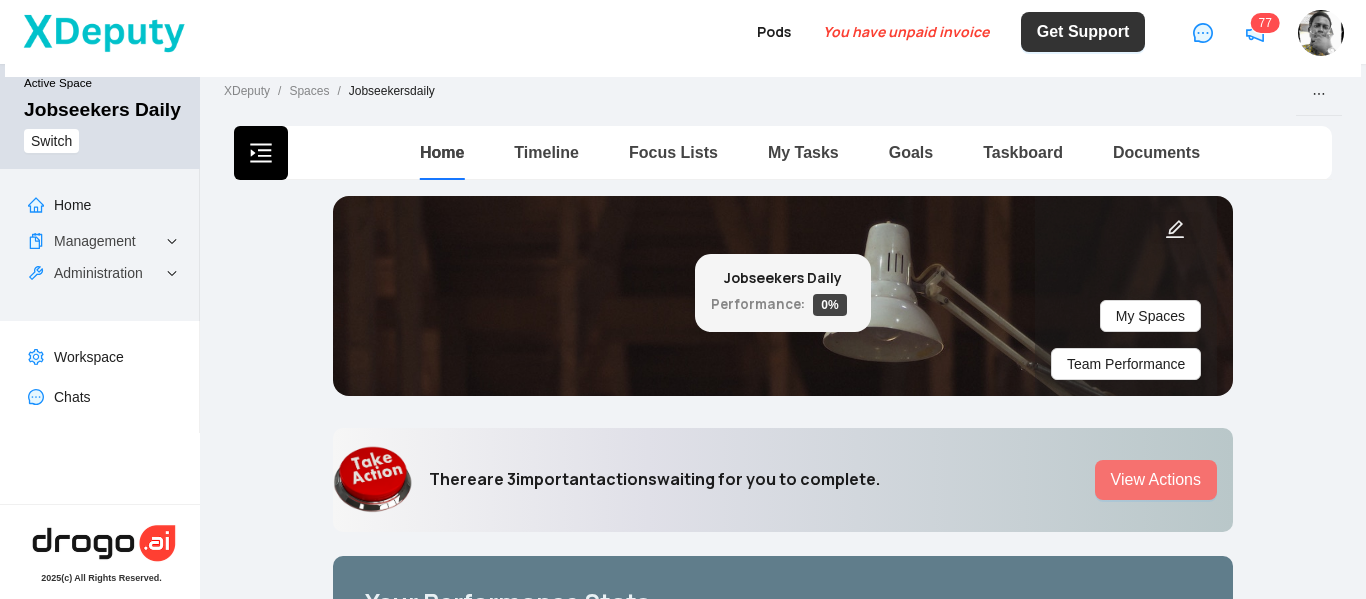 click 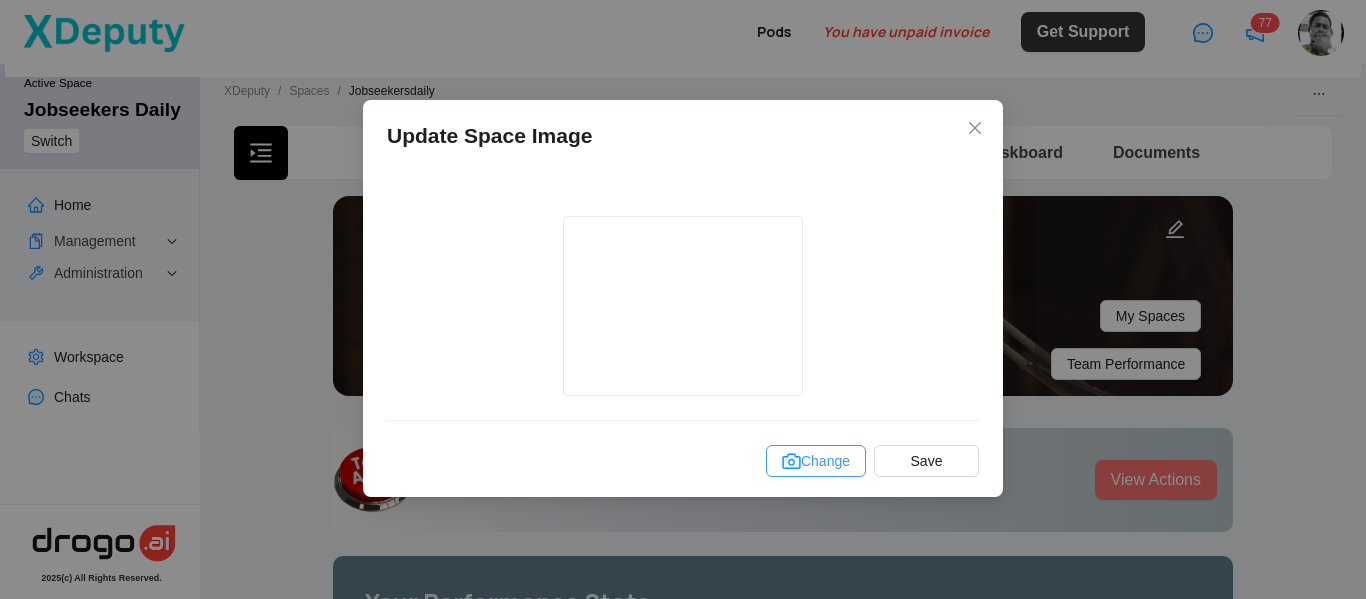 click on "Change" at bounding box center [816, 461] 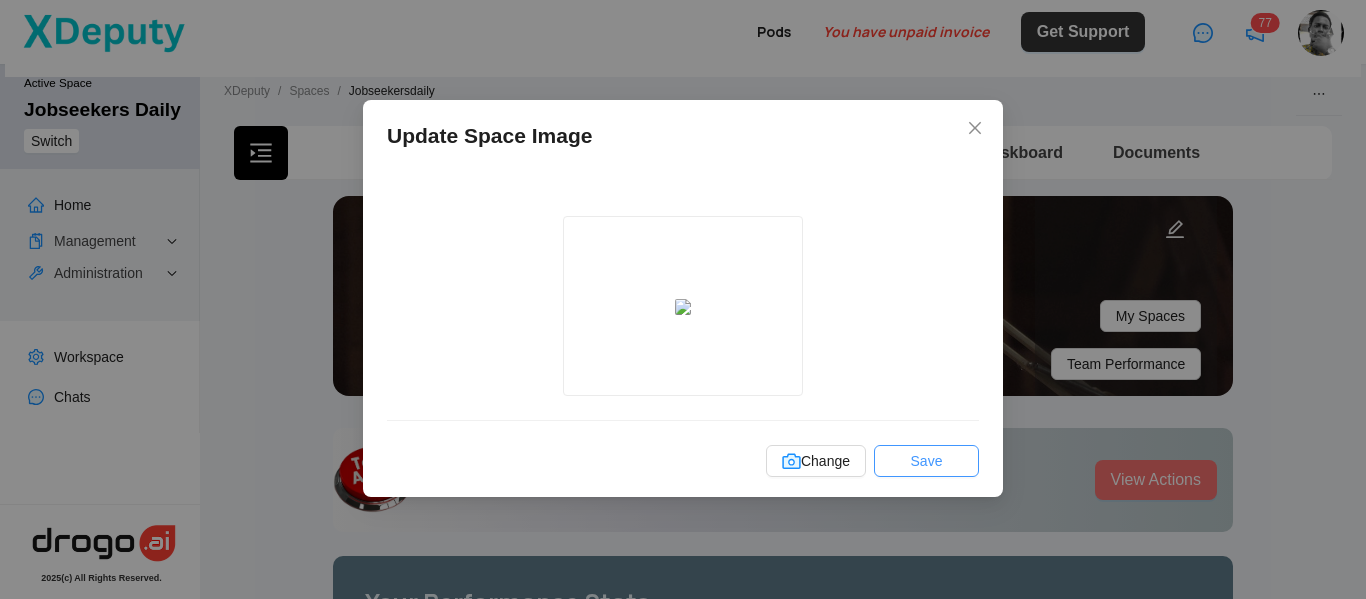 click on "Save" at bounding box center [926, 461] 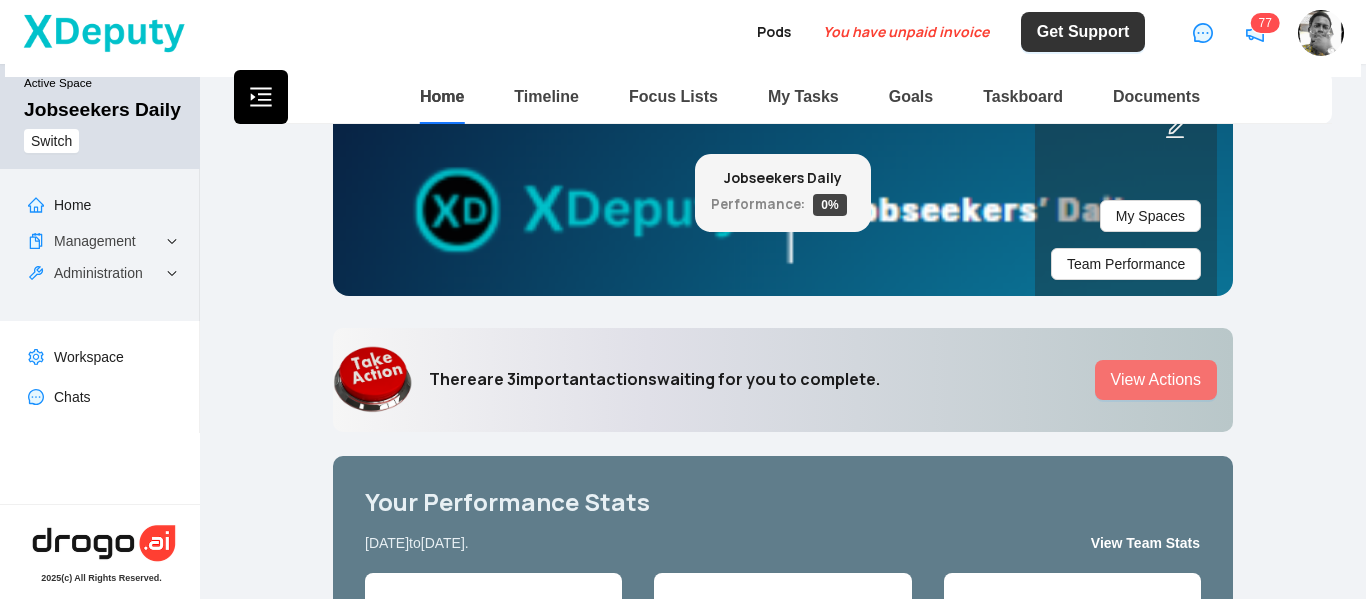 scroll, scrollTop: 0, scrollLeft: 0, axis: both 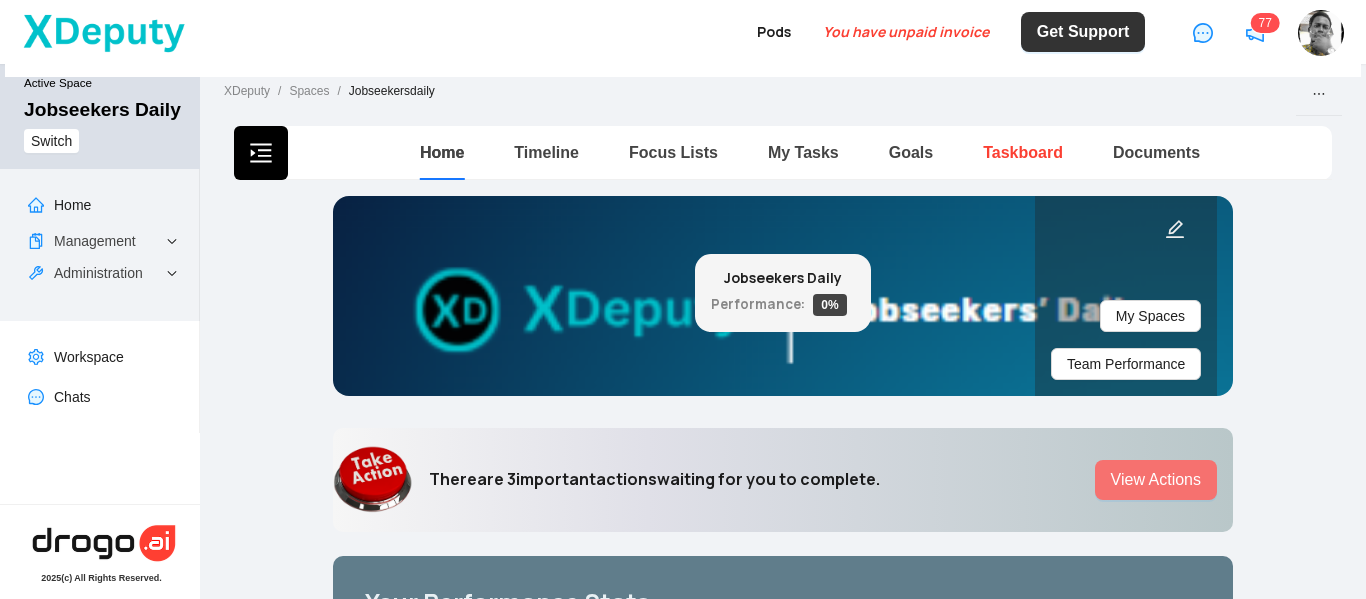 click on "Taskboard" at bounding box center (1023, 152) 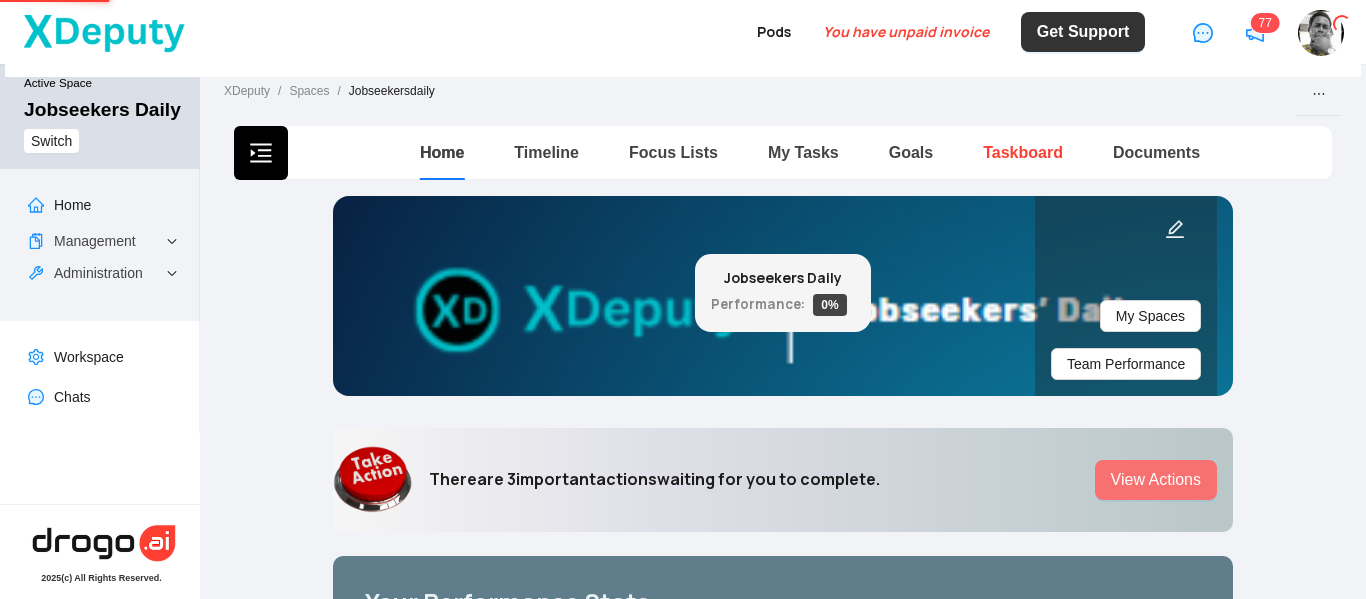 type 